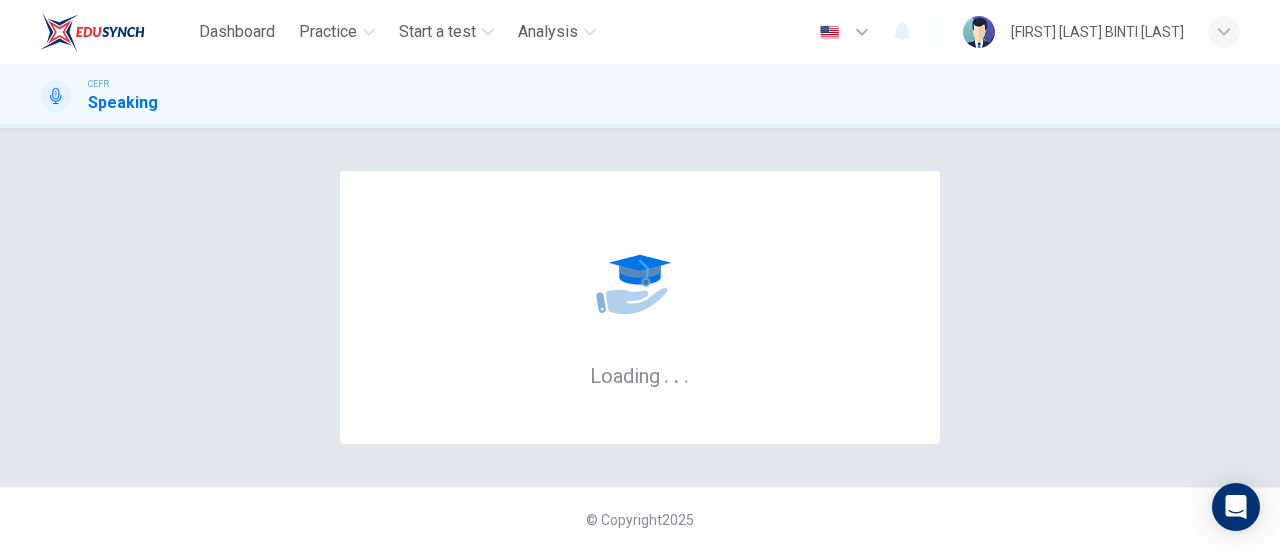 scroll, scrollTop: 0, scrollLeft: 0, axis: both 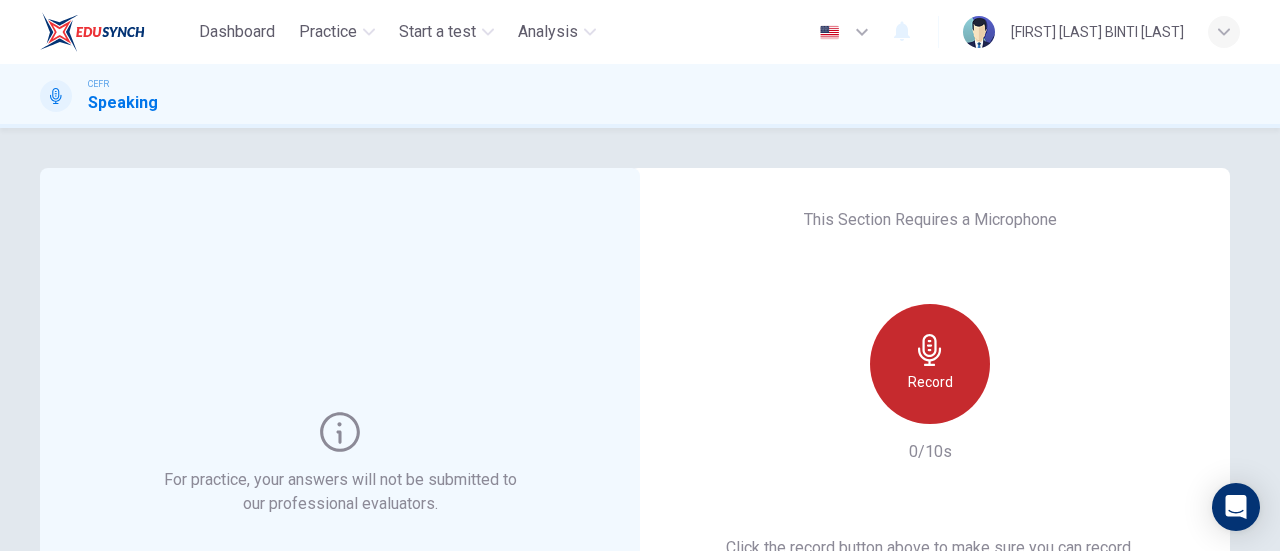 click on "Record" at bounding box center (930, 364) 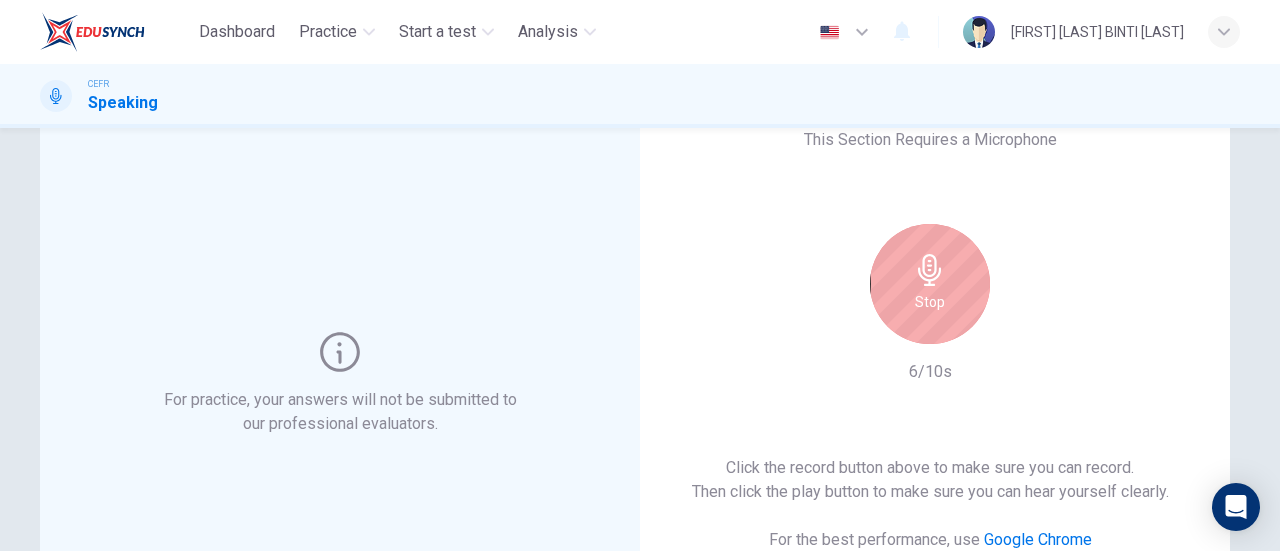 scroll, scrollTop: 72, scrollLeft: 0, axis: vertical 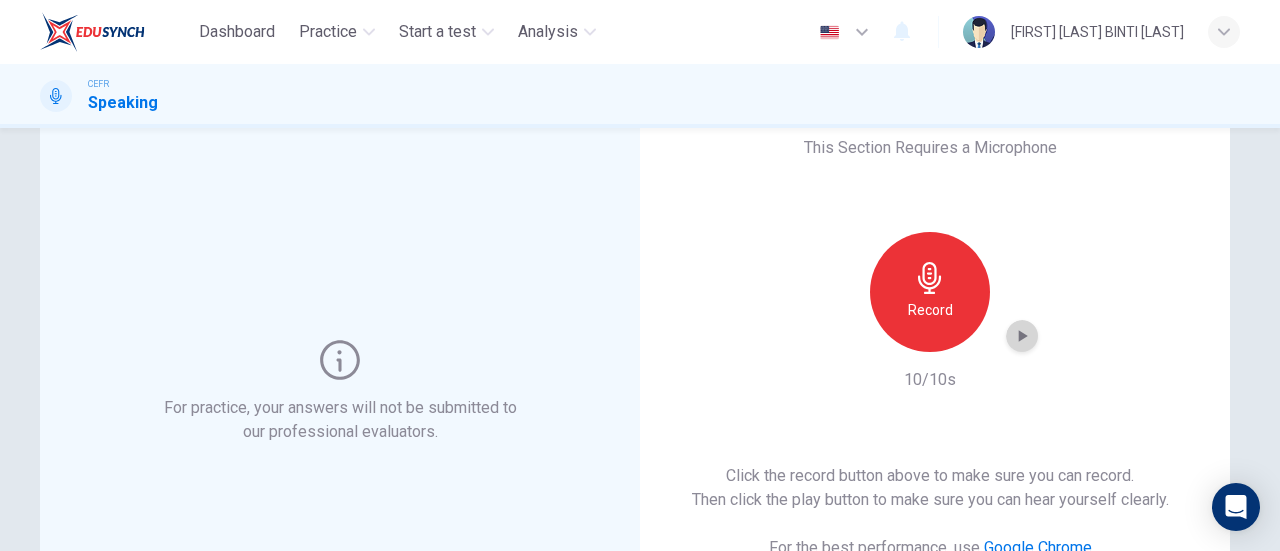 click at bounding box center (1022, 336) 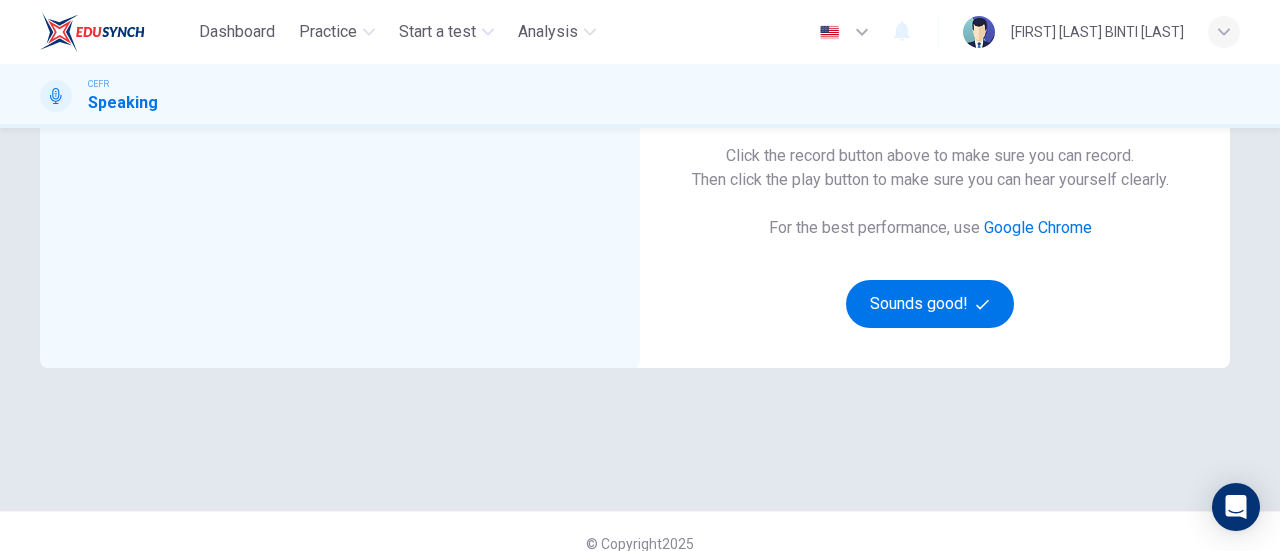 scroll, scrollTop: 390, scrollLeft: 0, axis: vertical 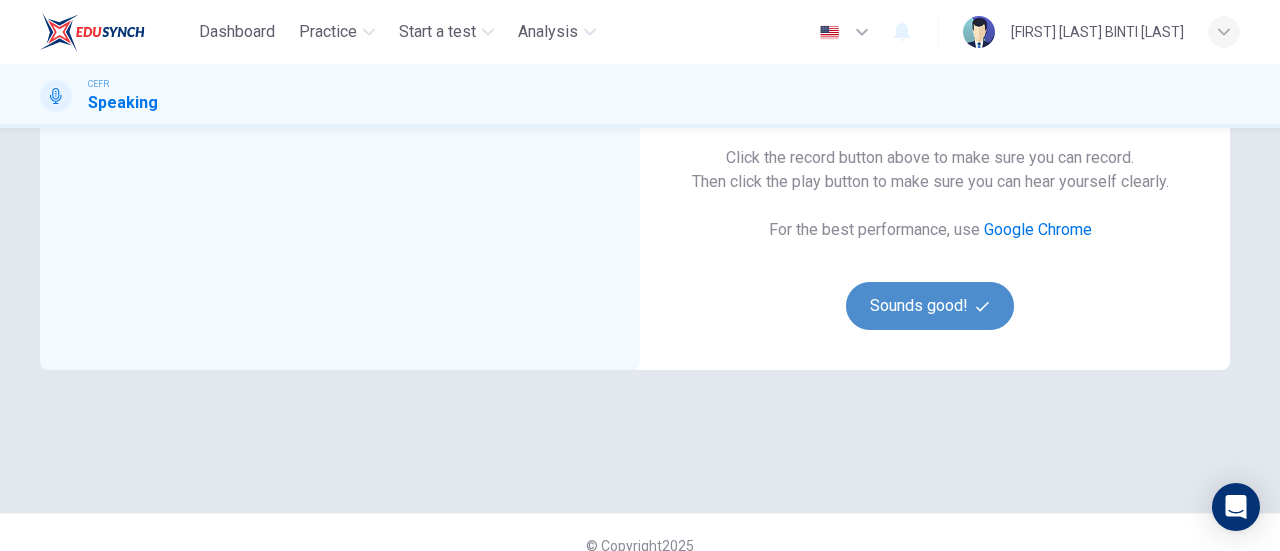 click on "Sounds good!" at bounding box center (930, 306) 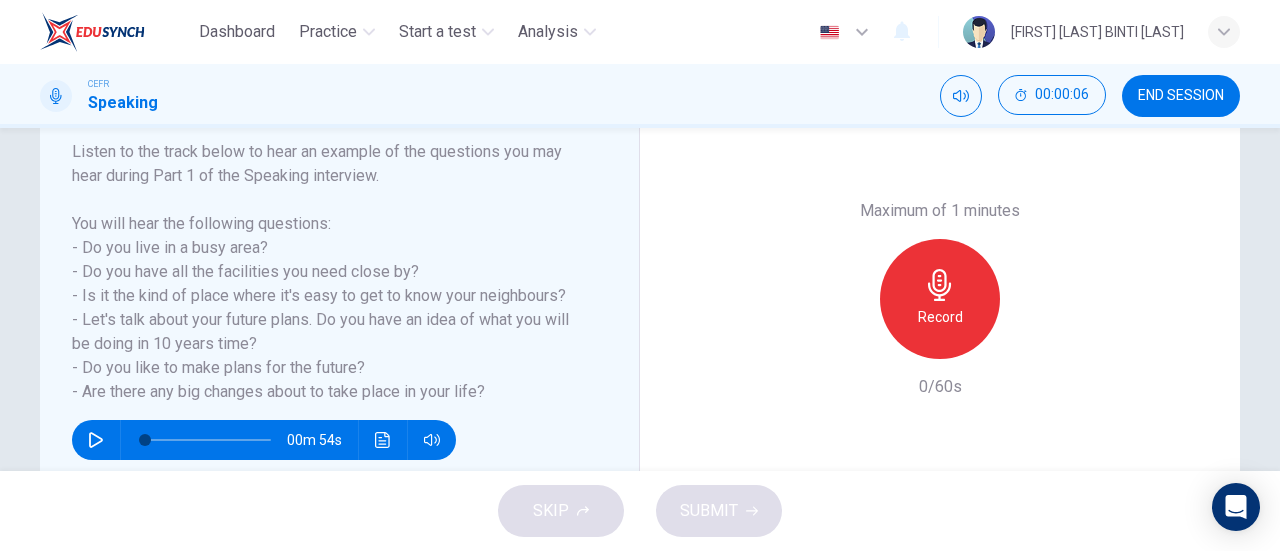 scroll, scrollTop: 315, scrollLeft: 0, axis: vertical 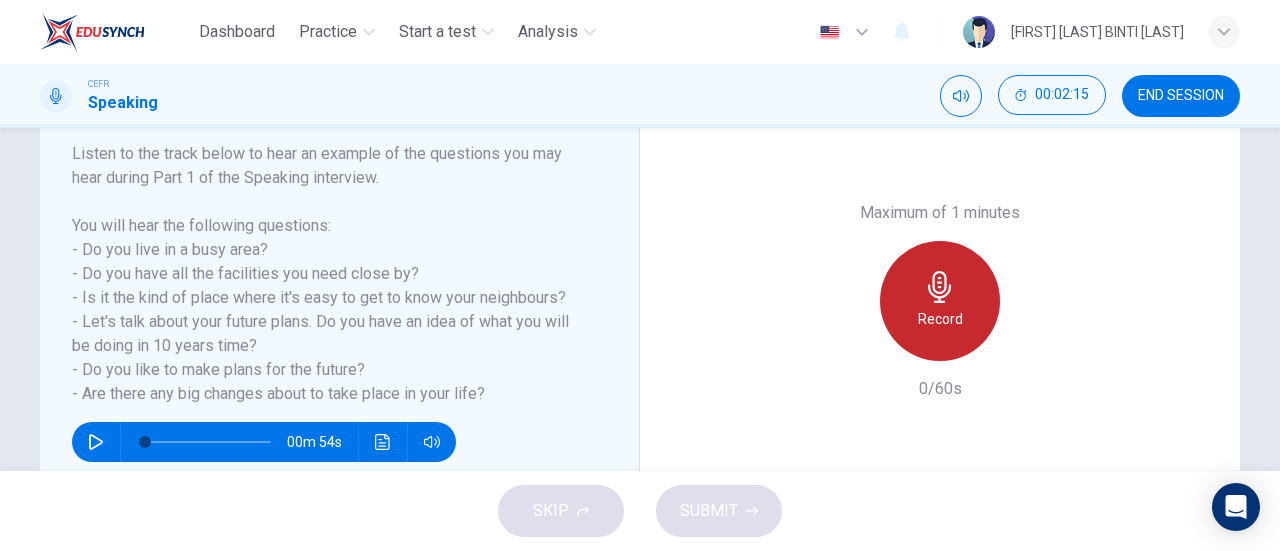 click on "Record" at bounding box center (940, 301) 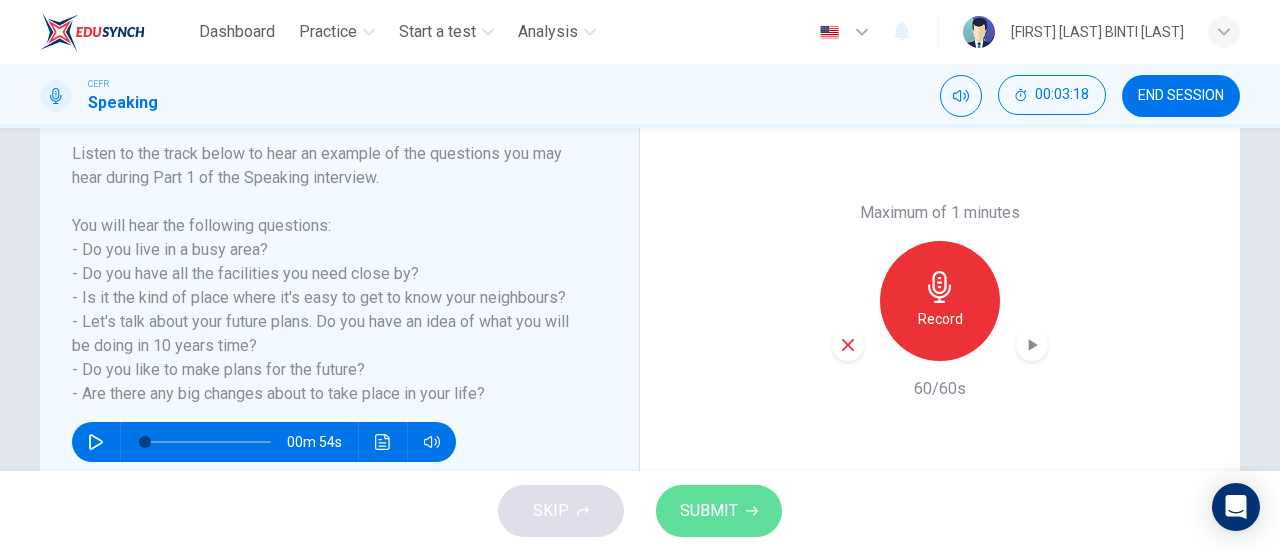 click on "SUBMIT" at bounding box center [719, 511] 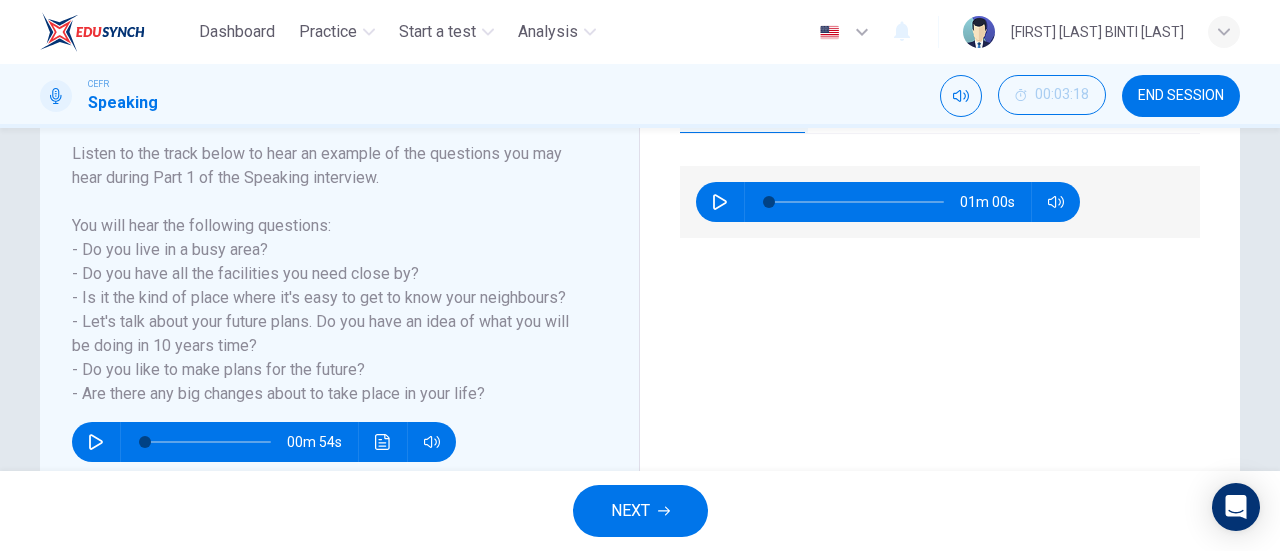 scroll, scrollTop: 154, scrollLeft: 0, axis: vertical 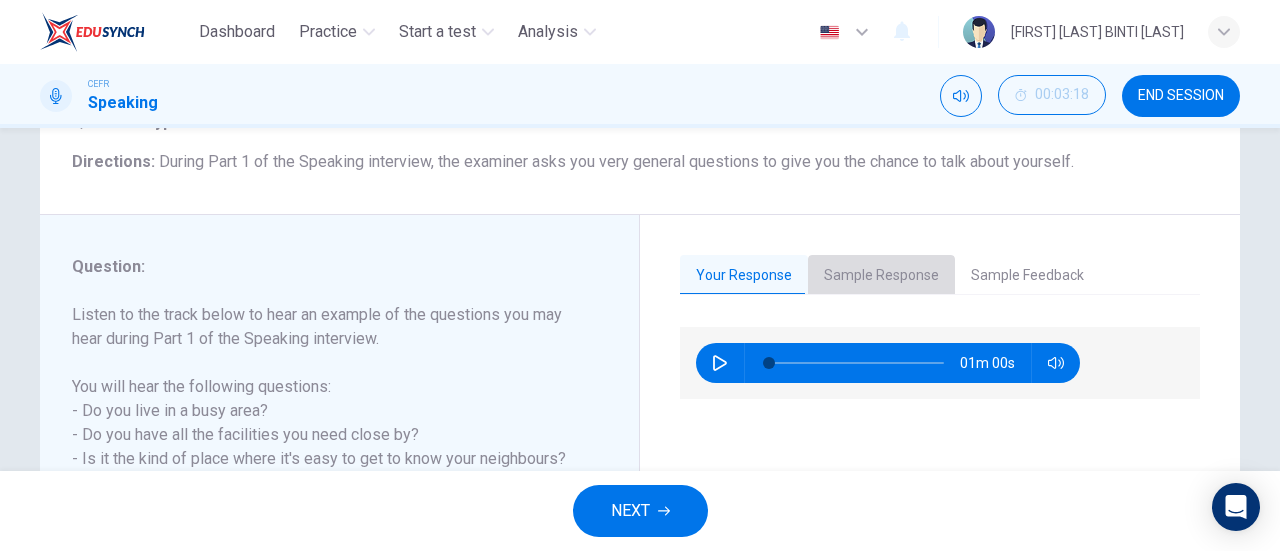 click on "Sample Response" at bounding box center (881, 276) 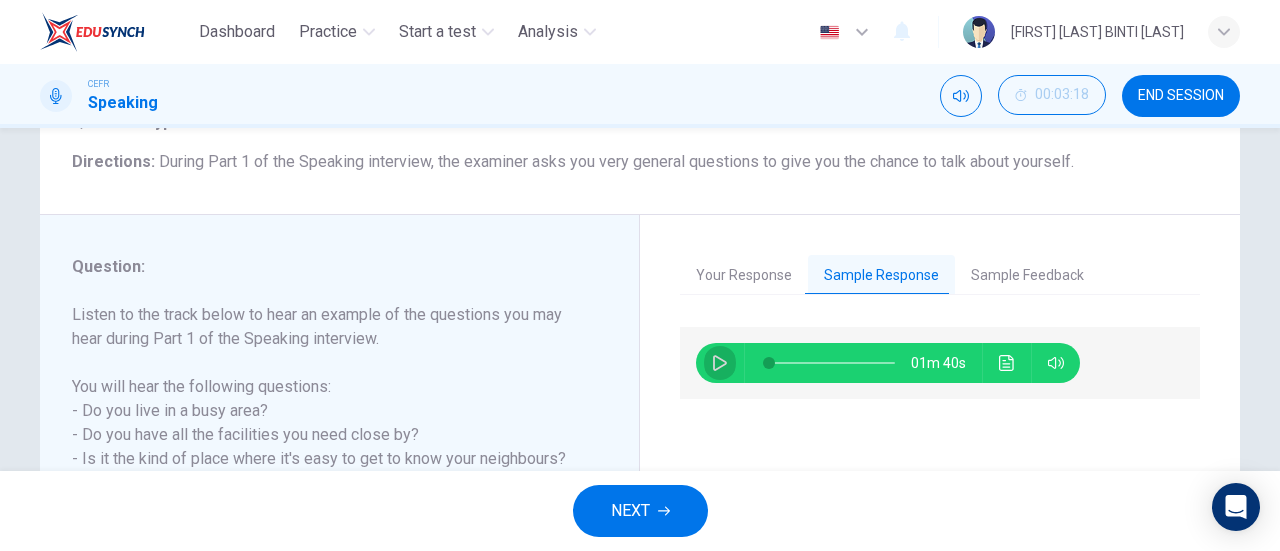 click at bounding box center [720, 363] 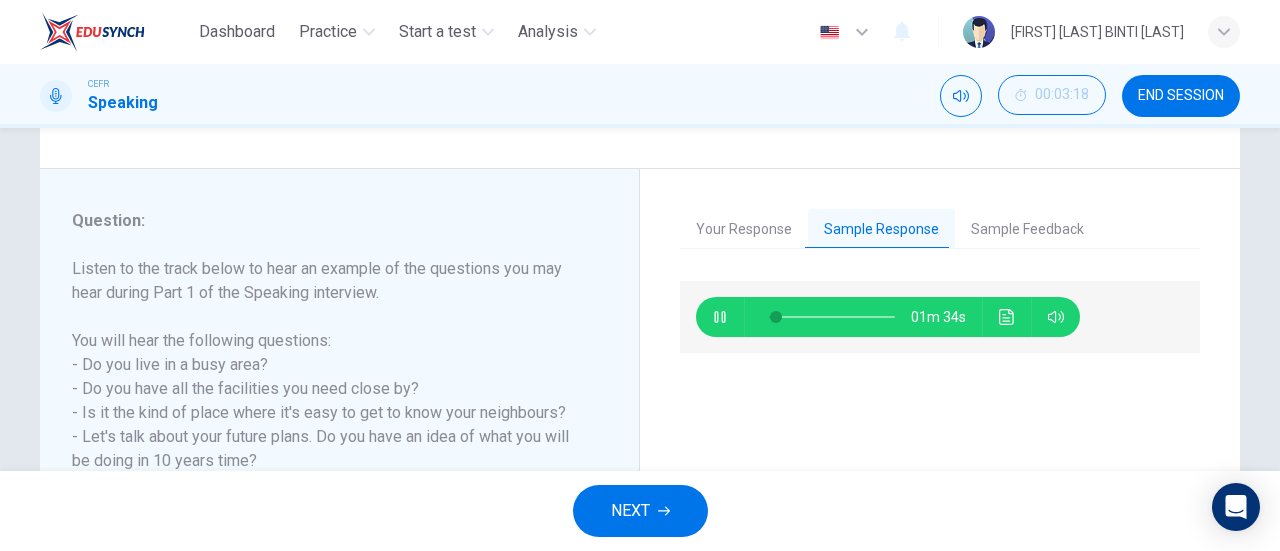 scroll, scrollTop: 190, scrollLeft: 0, axis: vertical 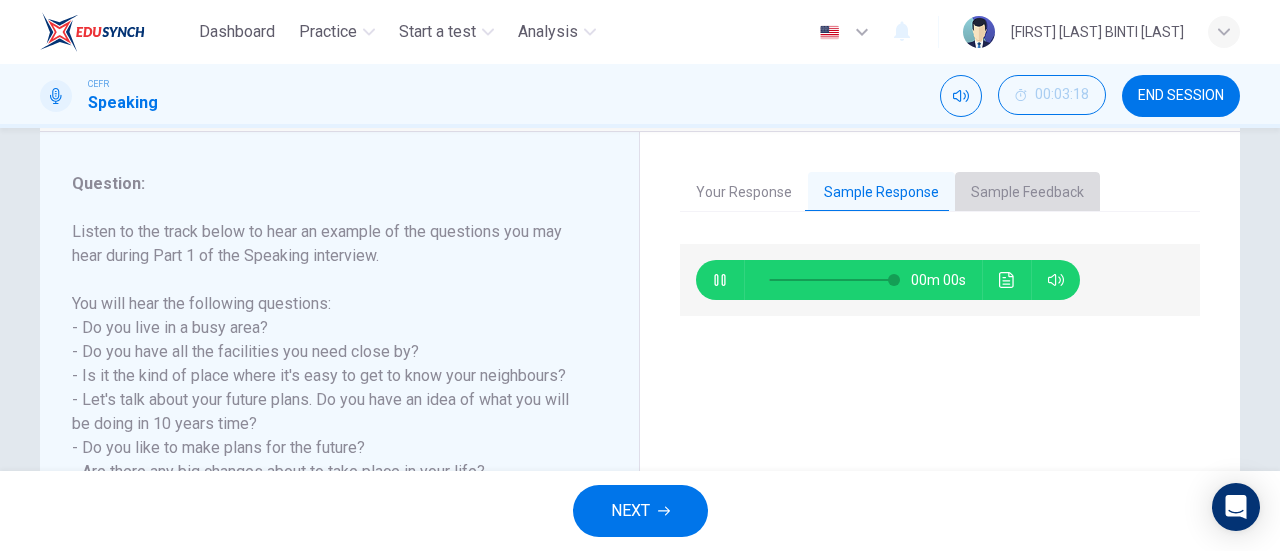 click on "Sample Feedback" at bounding box center [1027, 193] 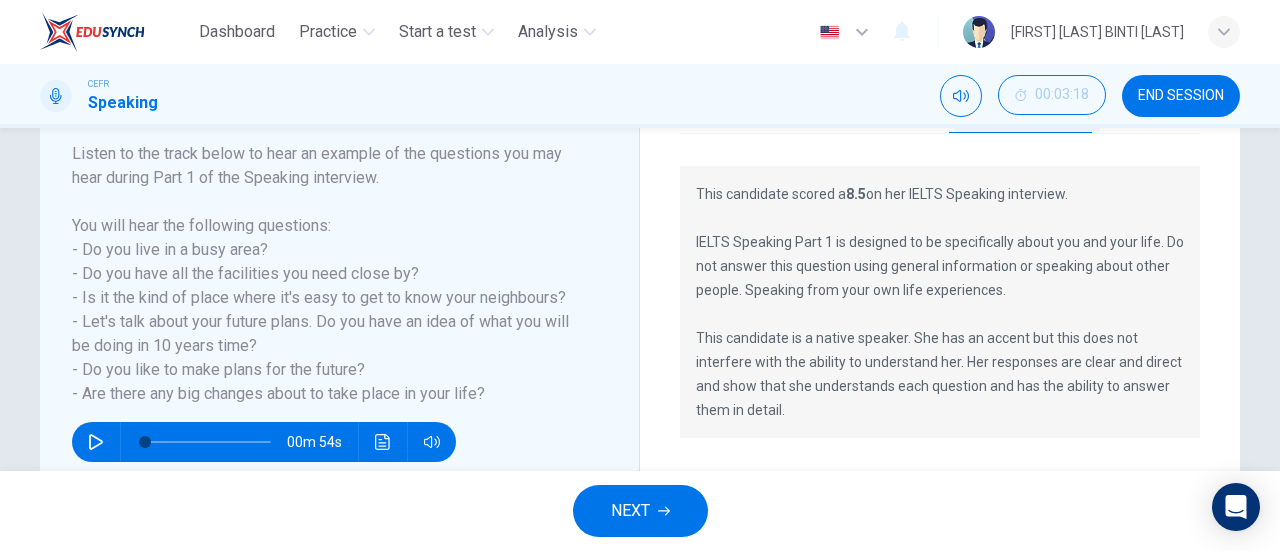 scroll, scrollTop: 330, scrollLeft: 0, axis: vertical 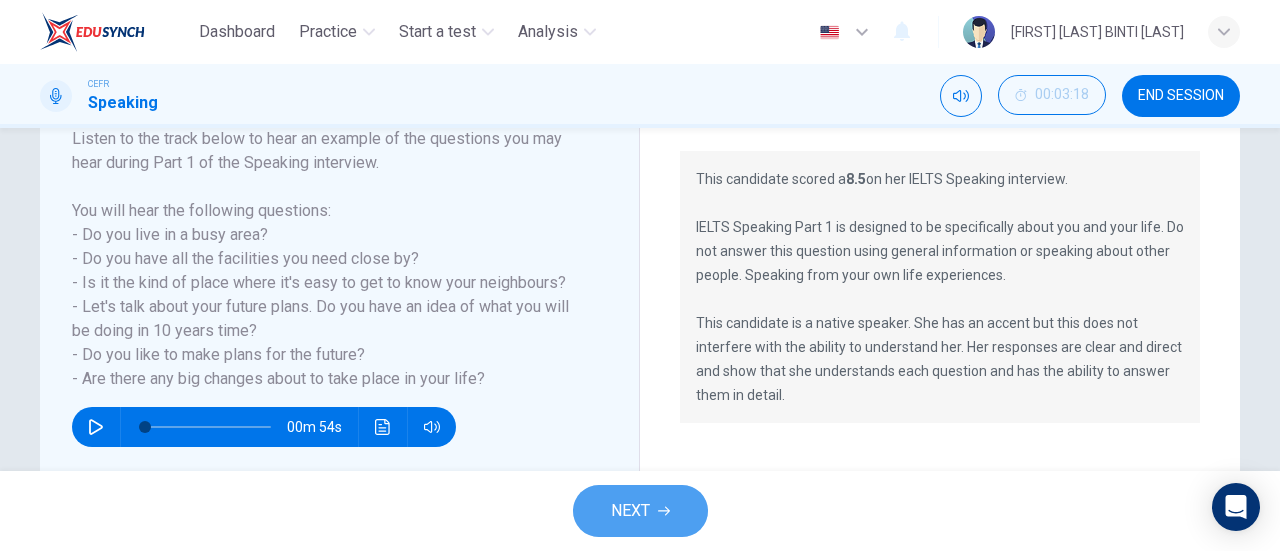 click on "NEXT" at bounding box center [630, 511] 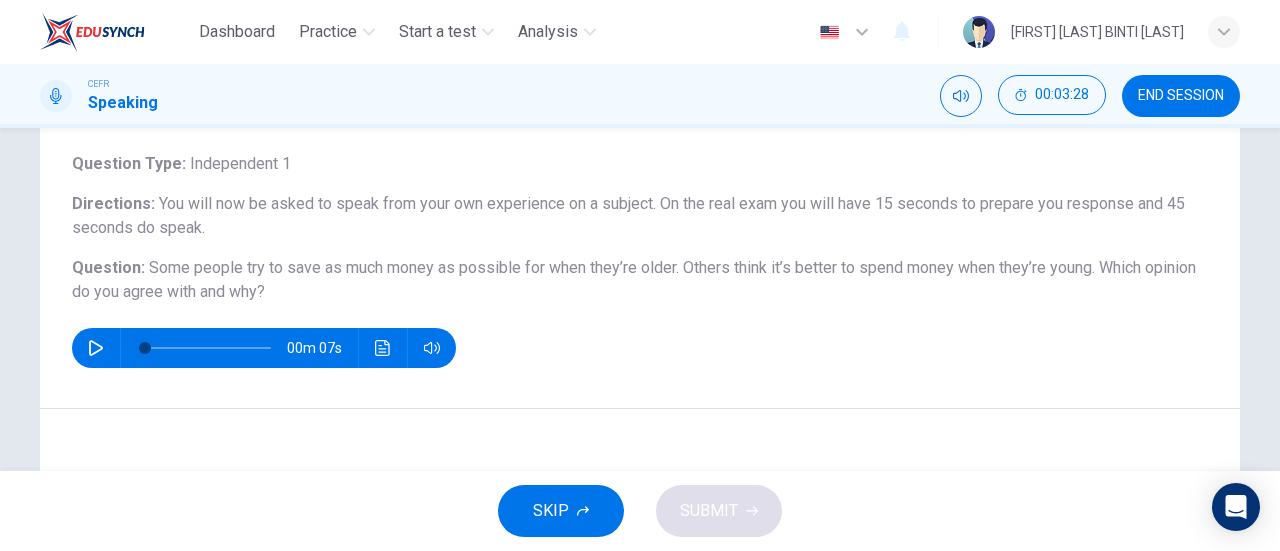 scroll, scrollTop: 122, scrollLeft: 0, axis: vertical 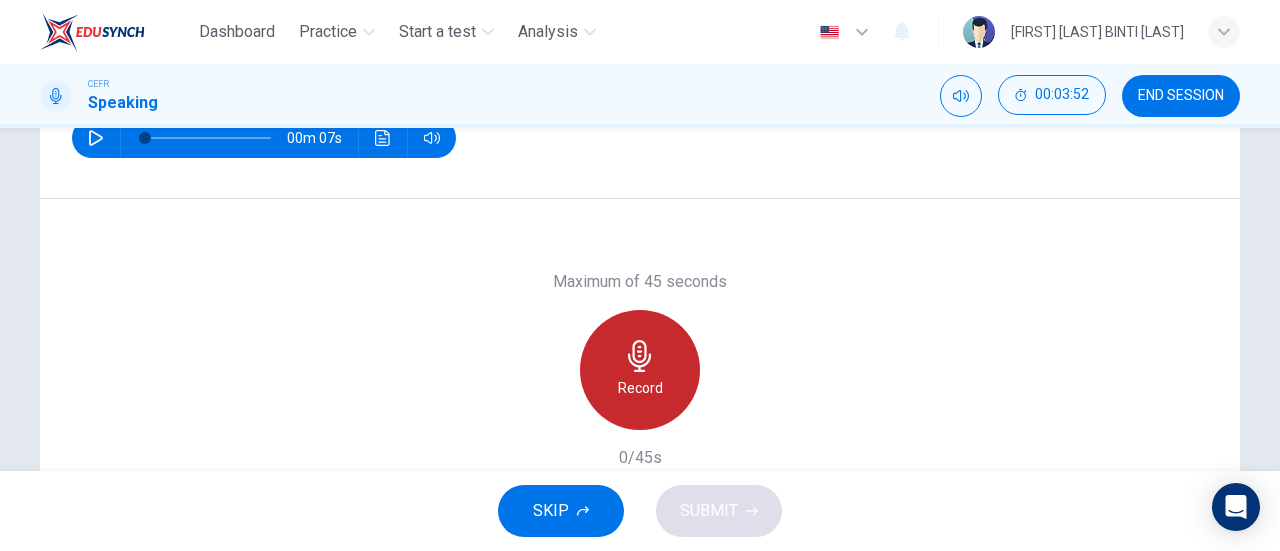 click at bounding box center [640, 356] 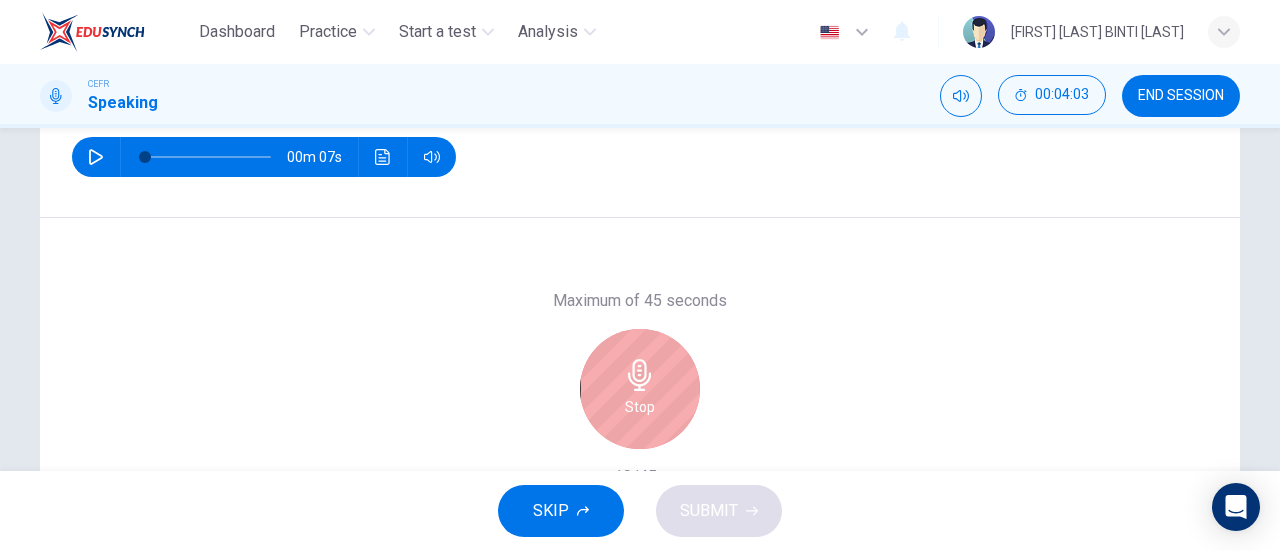 scroll, scrollTop: 302, scrollLeft: 0, axis: vertical 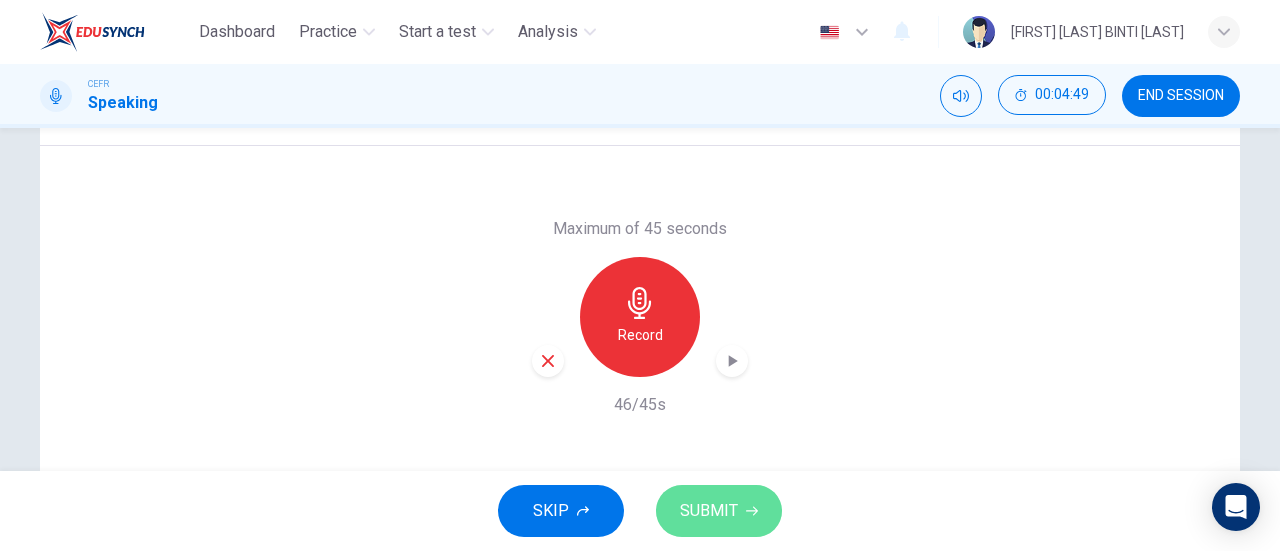 click on "SUBMIT" at bounding box center (719, 511) 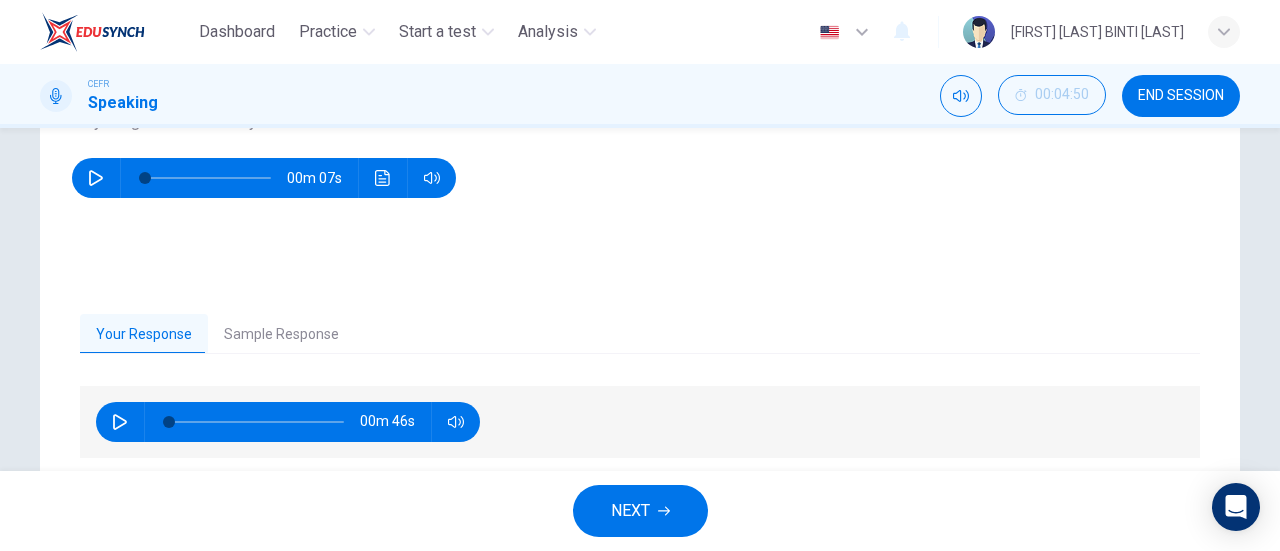 scroll, scrollTop: 330, scrollLeft: 0, axis: vertical 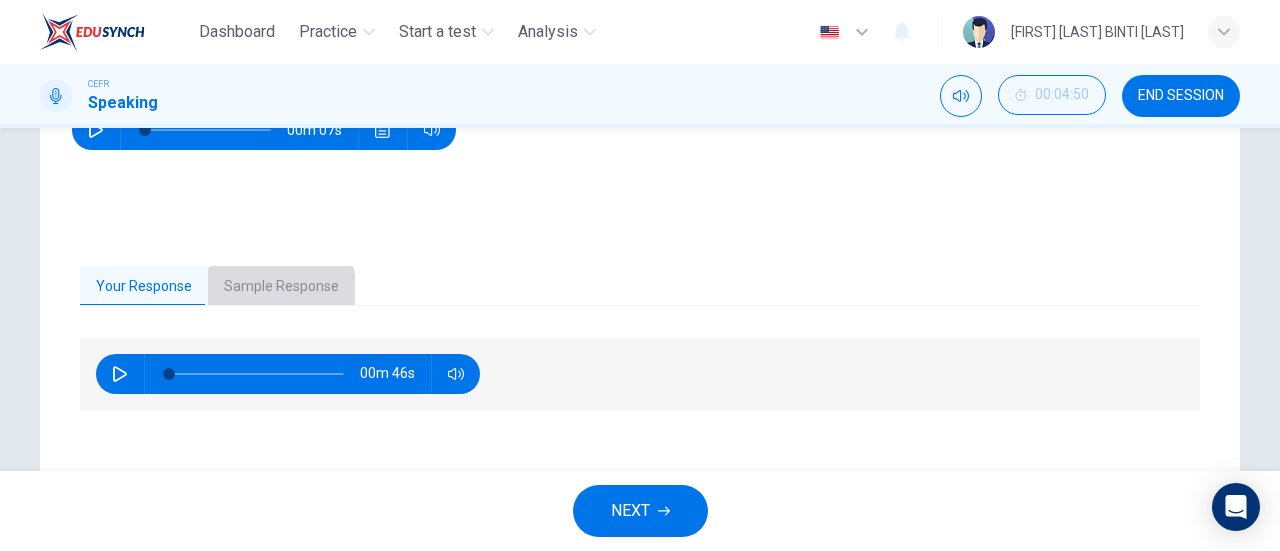 click on "Sample Response" at bounding box center (281, 287) 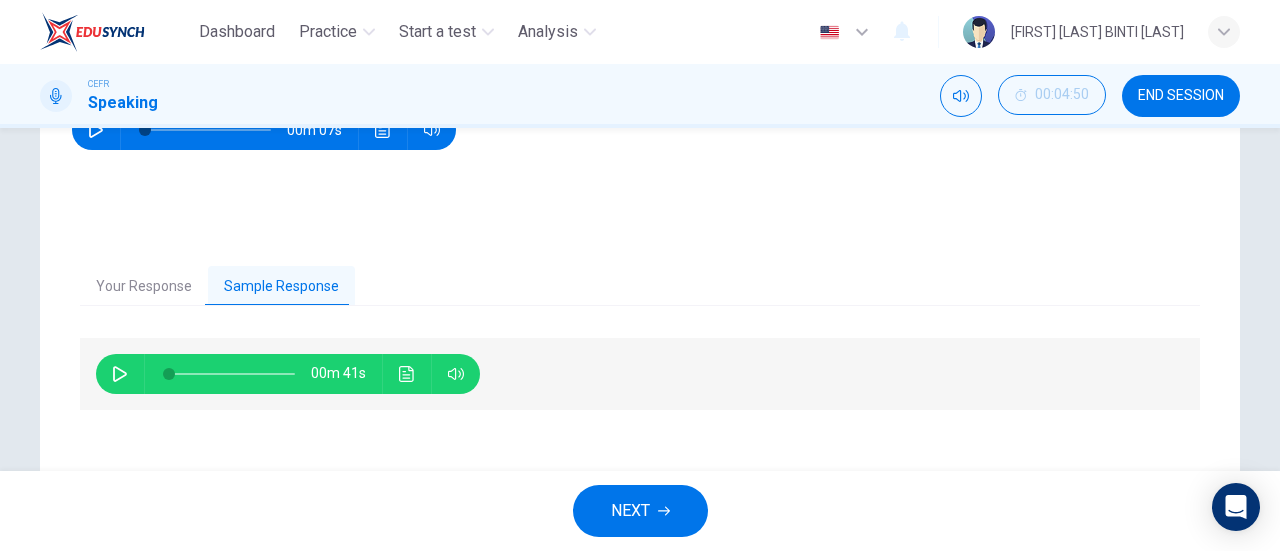 click on "Your Response" at bounding box center [144, 287] 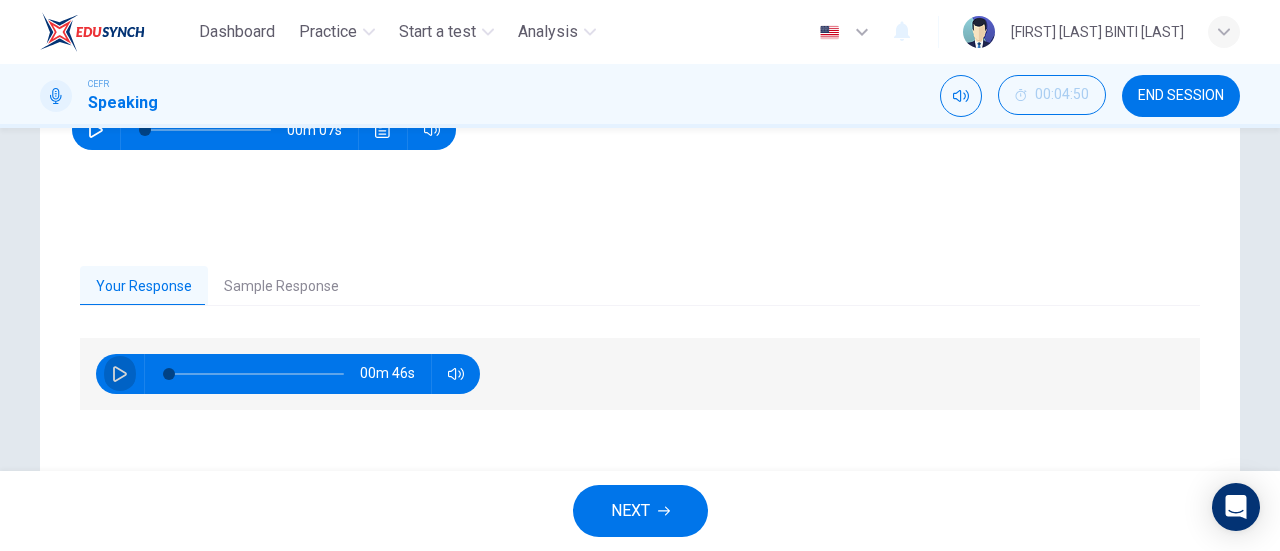 click at bounding box center (120, 374) 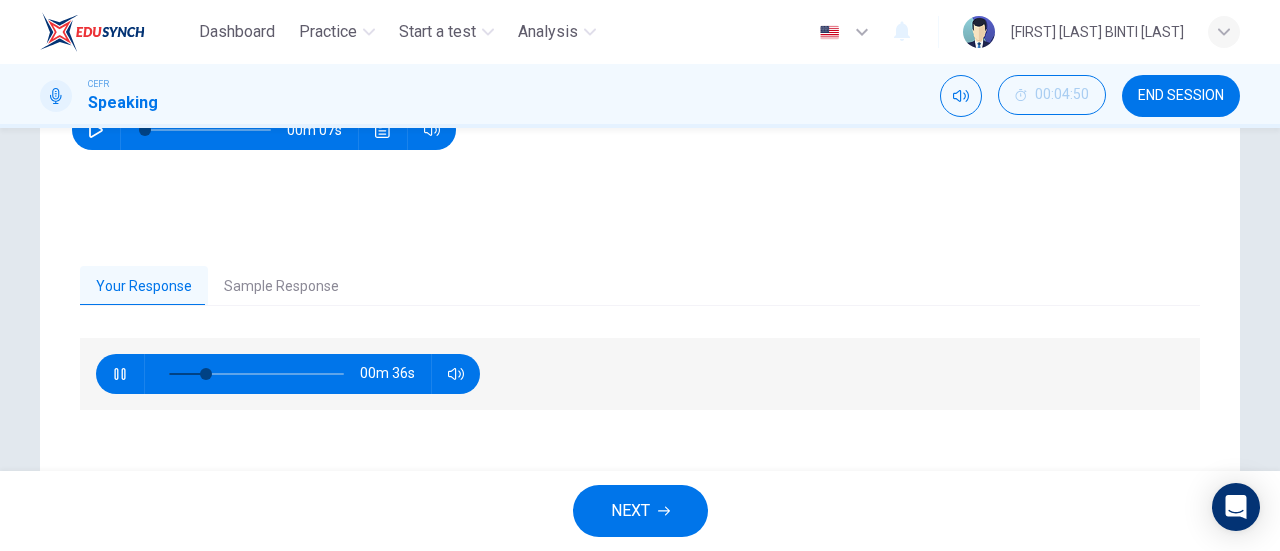 click at bounding box center [119, 374] 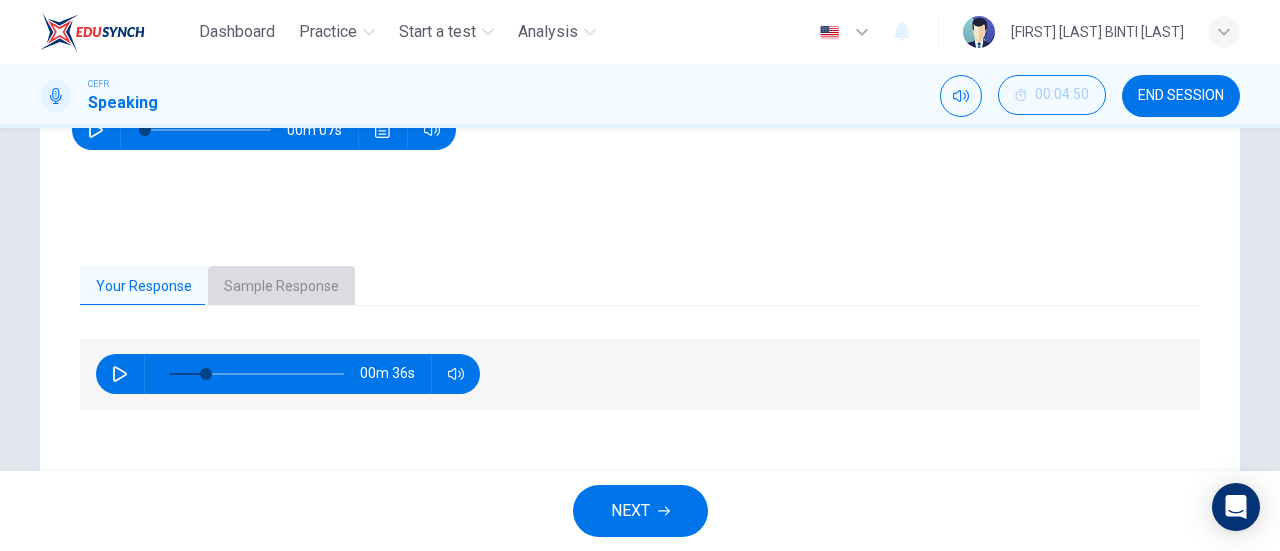 click on "Sample Response" at bounding box center (281, 287) 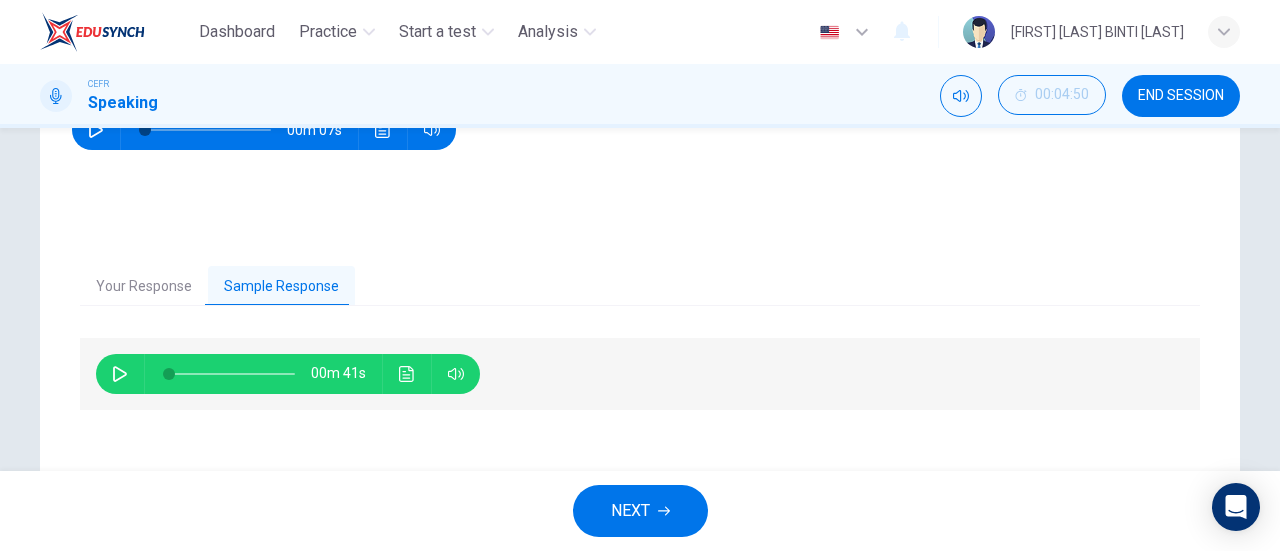 click at bounding box center (120, 374) 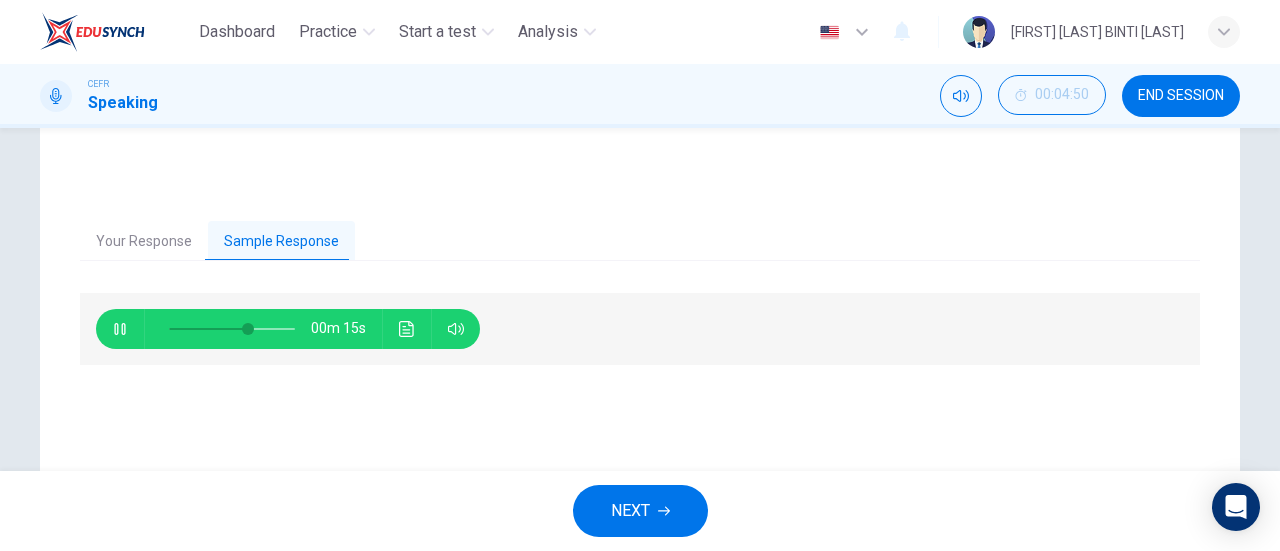 scroll, scrollTop: 368, scrollLeft: 0, axis: vertical 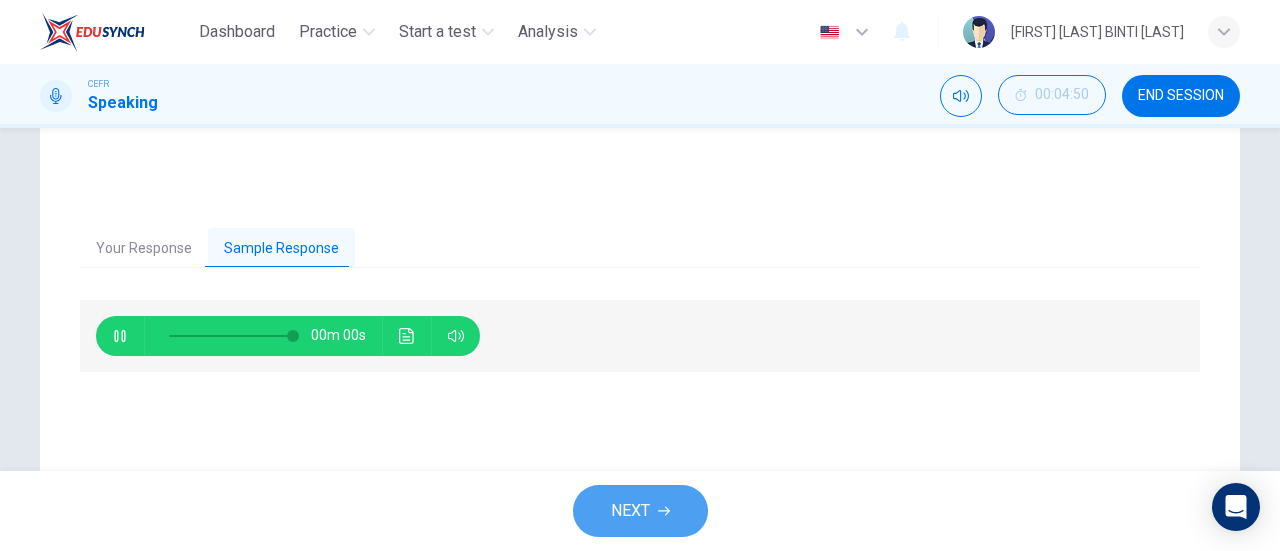 click on "NEXT" at bounding box center (640, 511) 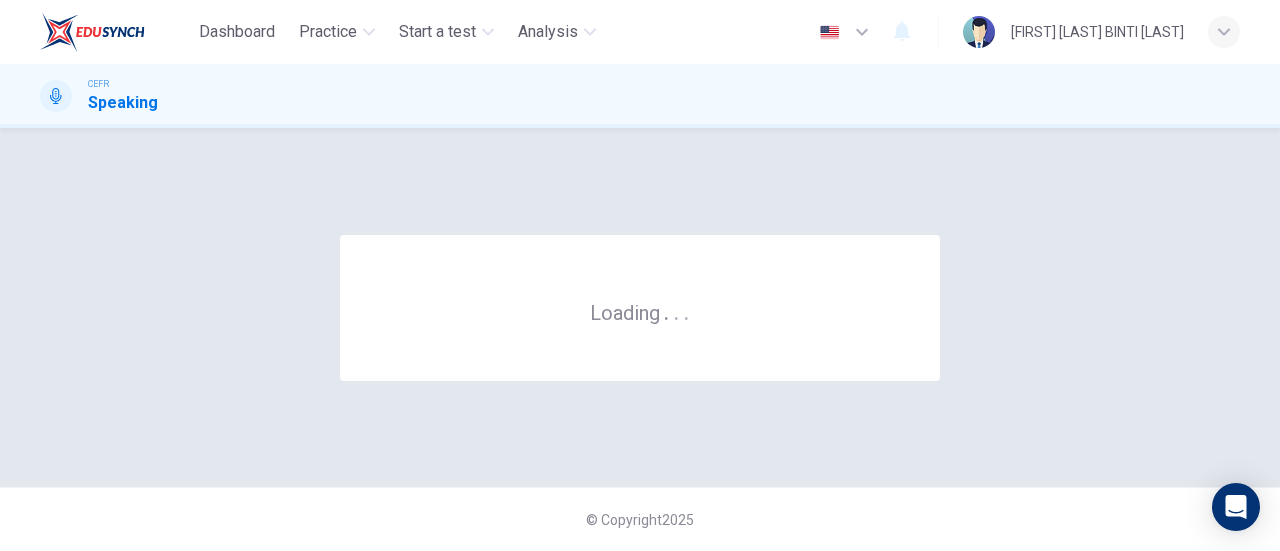 scroll, scrollTop: 0, scrollLeft: 0, axis: both 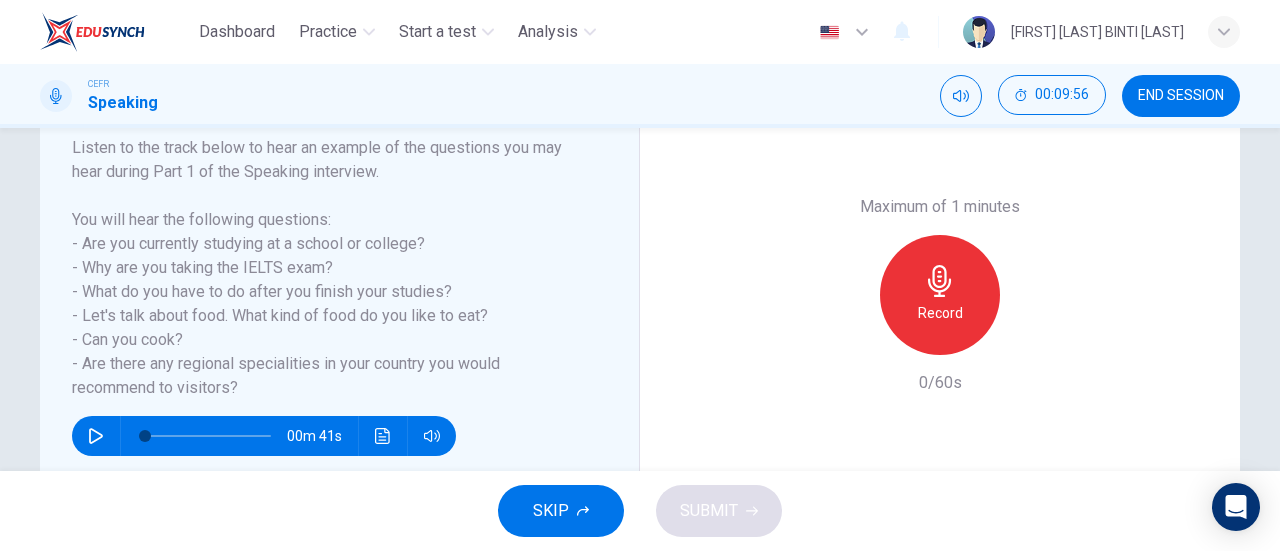 click at bounding box center [939, 281] 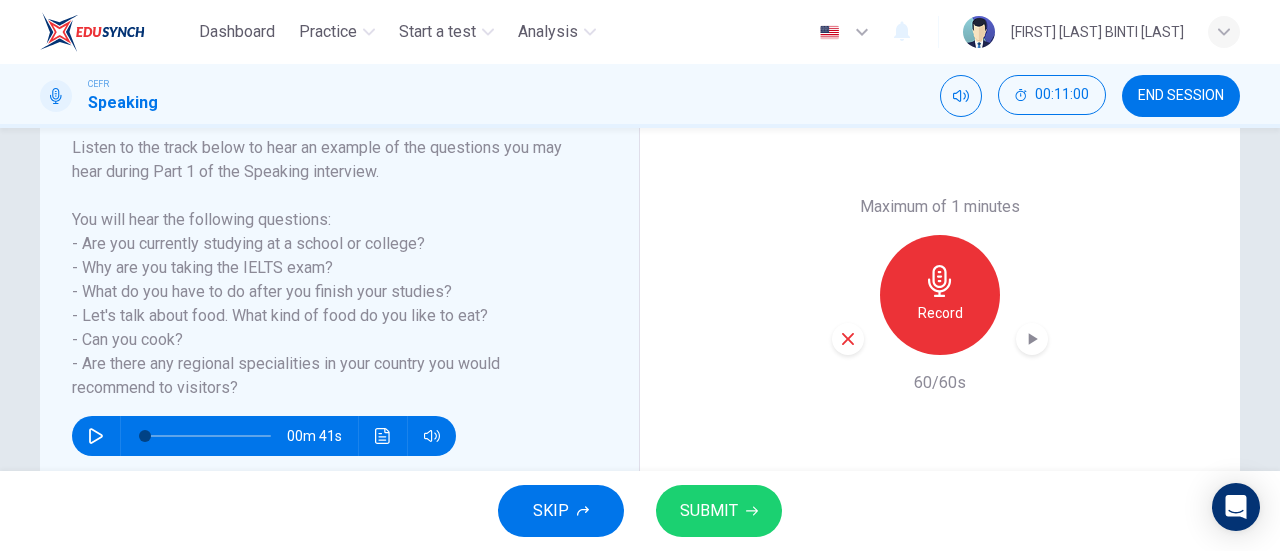 drag, startPoint x: 772, startPoint y: 536, endPoint x: 740, endPoint y: 489, distance: 56.859474 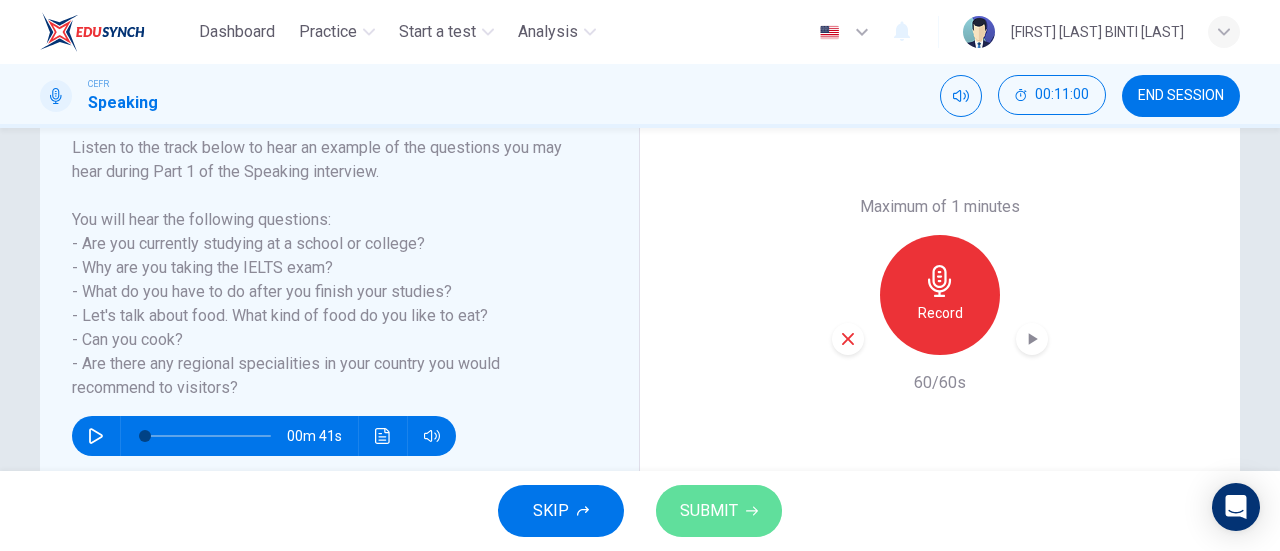 click on "SUBMIT" at bounding box center [719, 511] 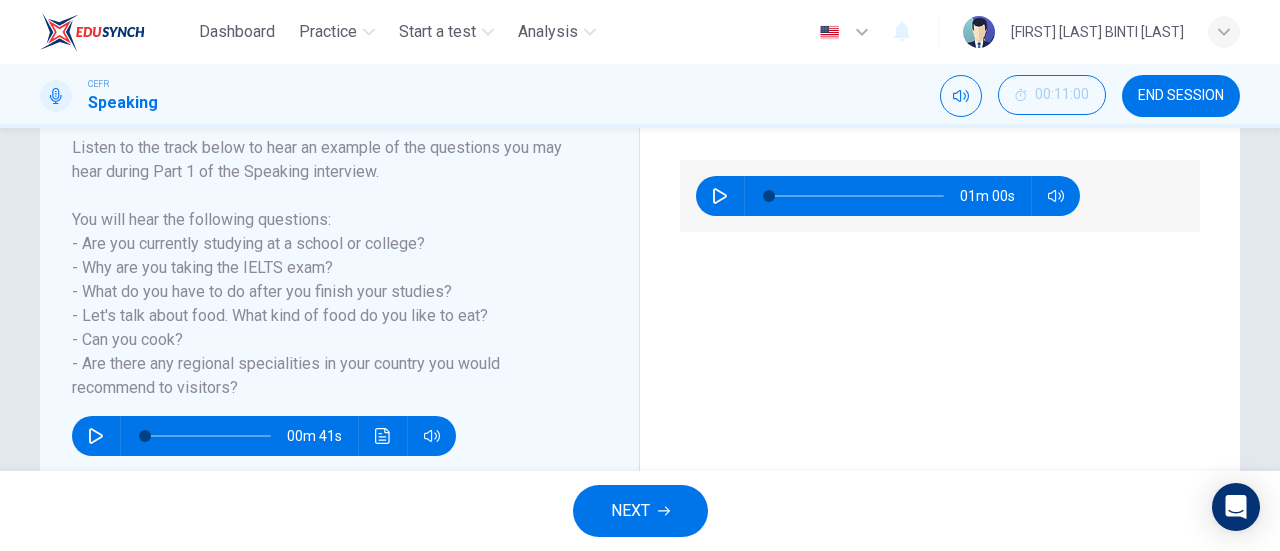 scroll, scrollTop: 230, scrollLeft: 0, axis: vertical 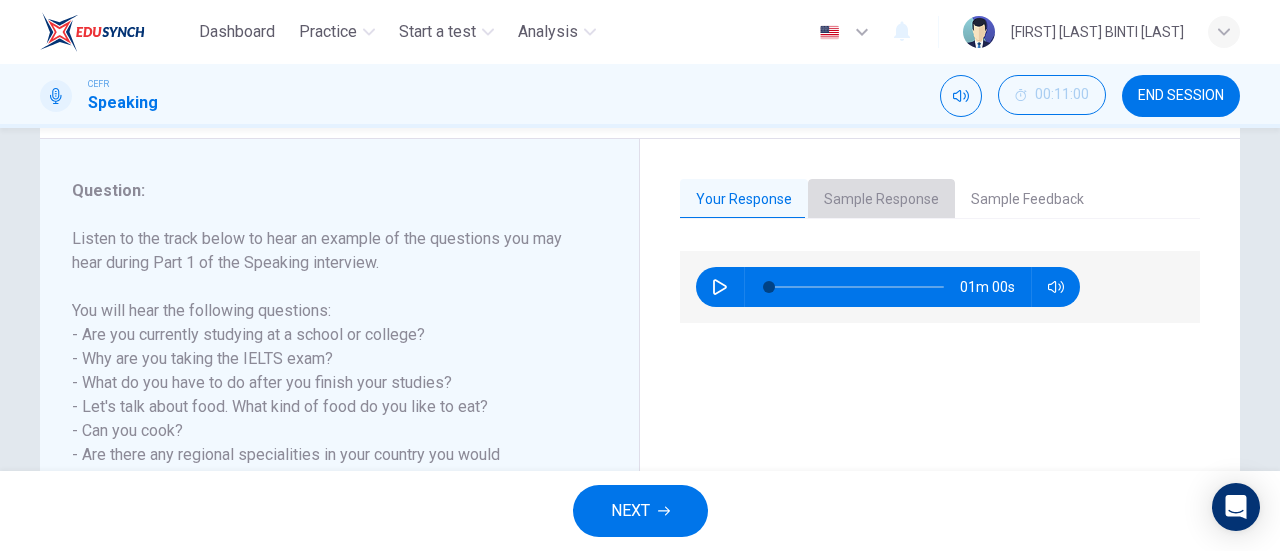 click on "Sample Response" at bounding box center (881, 200) 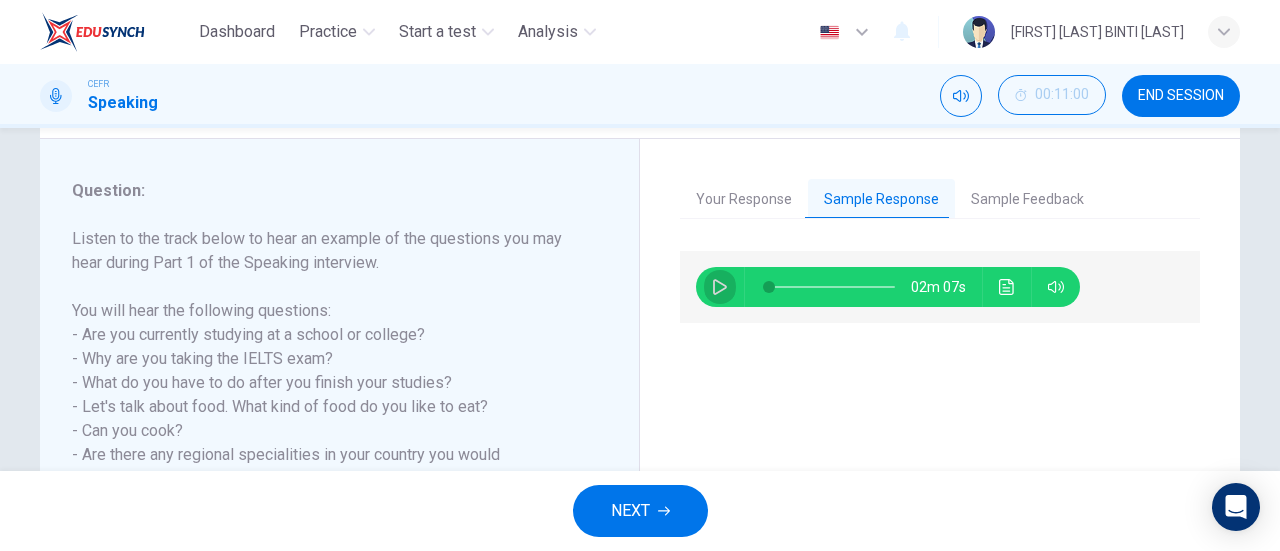 click at bounding box center (720, 287) 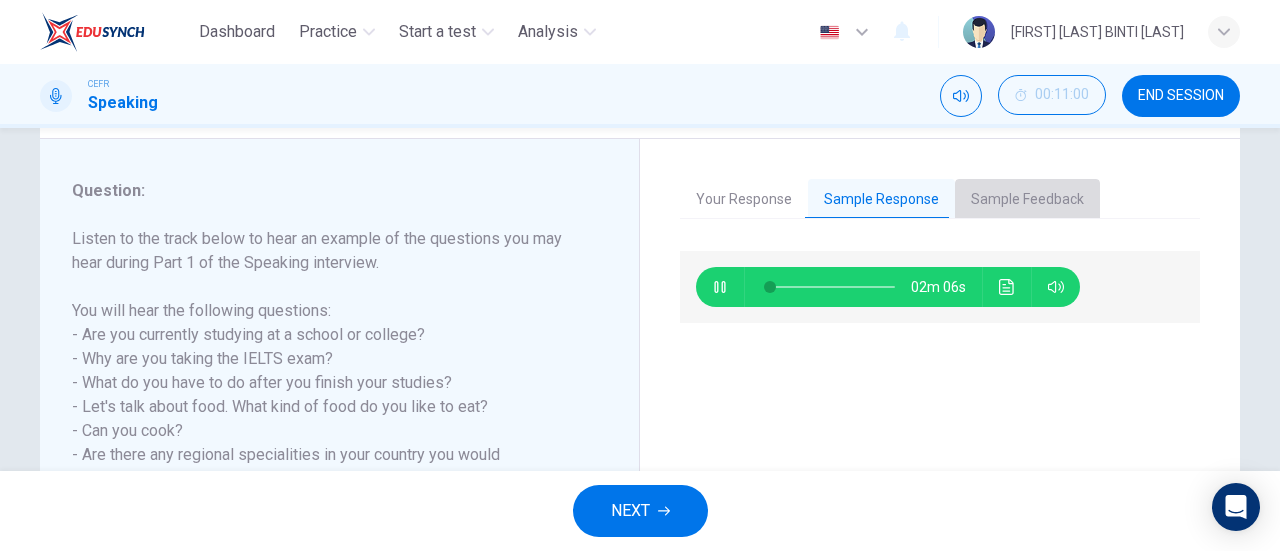 click on "Sample Feedback" at bounding box center [1027, 200] 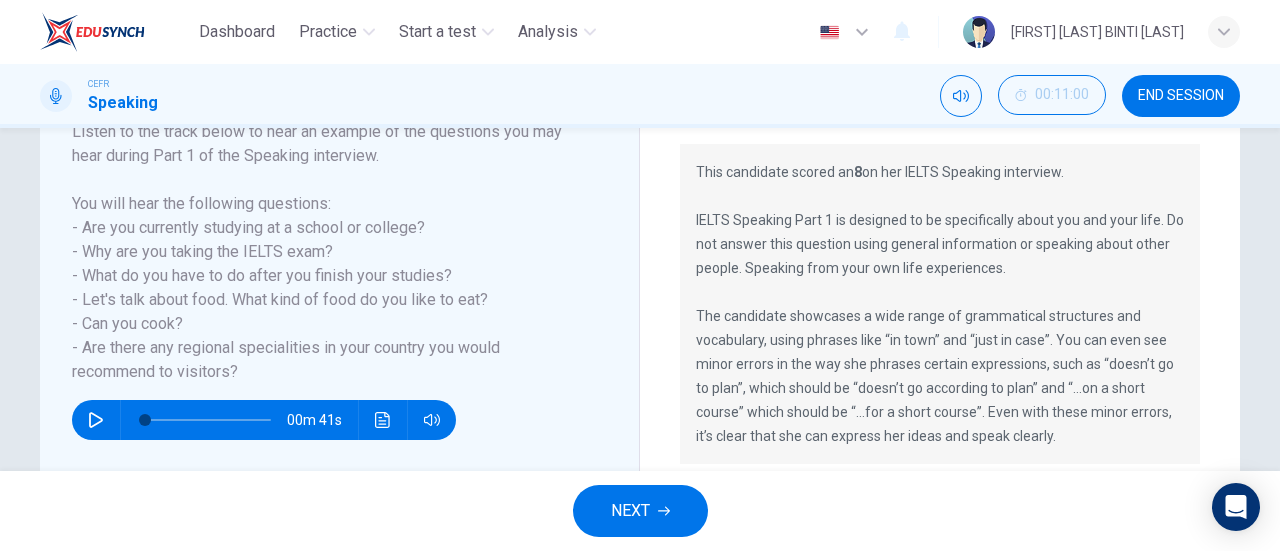 scroll, scrollTop: 340, scrollLeft: 0, axis: vertical 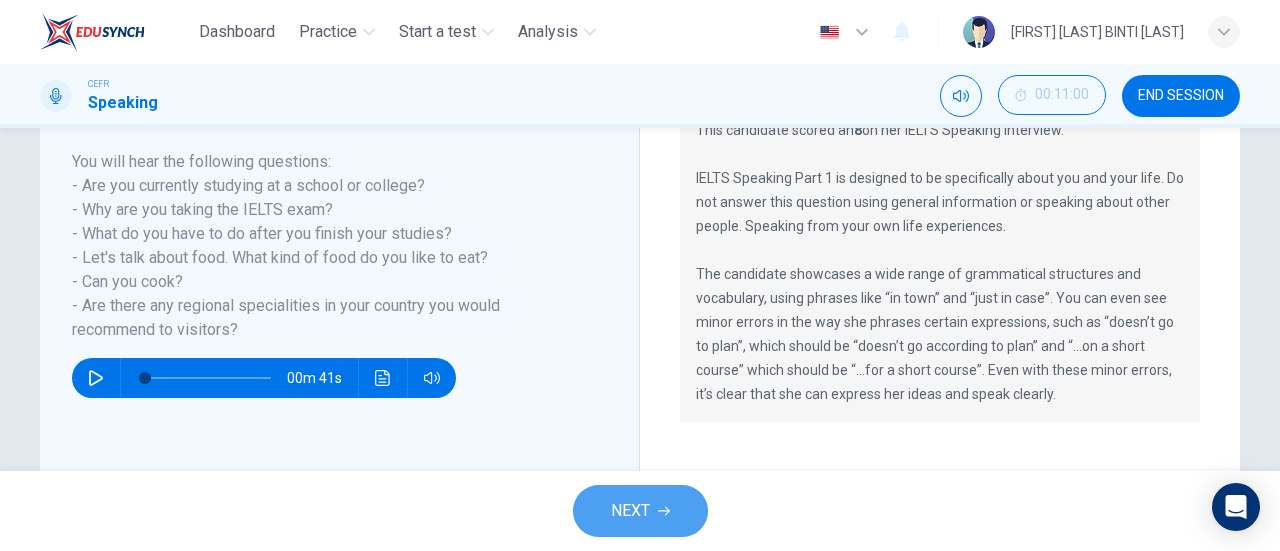 click on "NEXT" at bounding box center (640, 511) 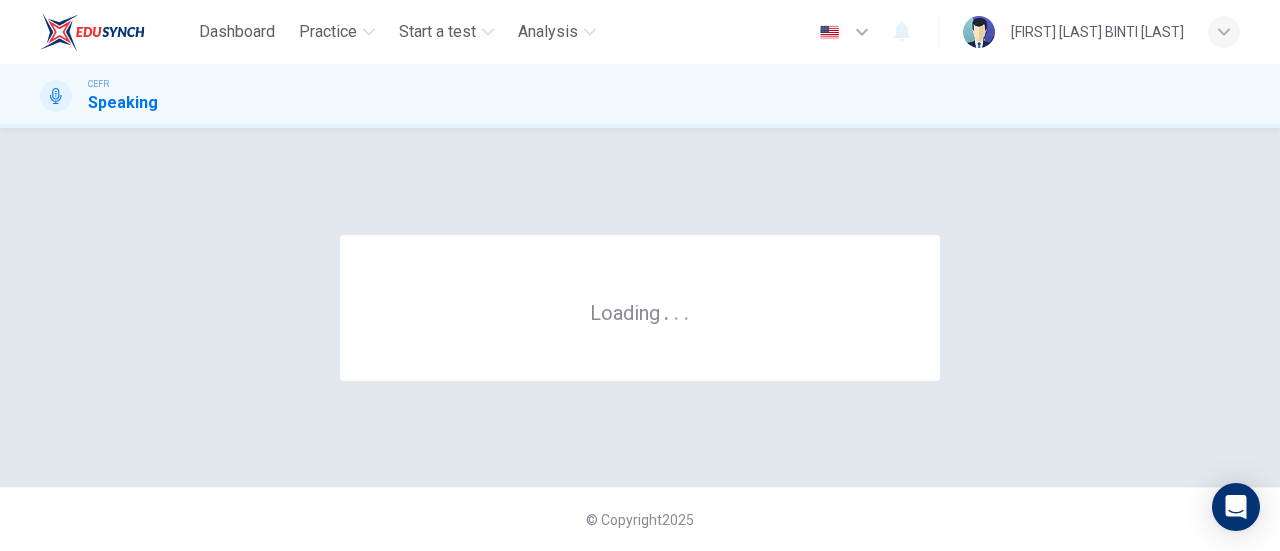 scroll, scrollTop: 0, scrollLeft: 0, axis: both 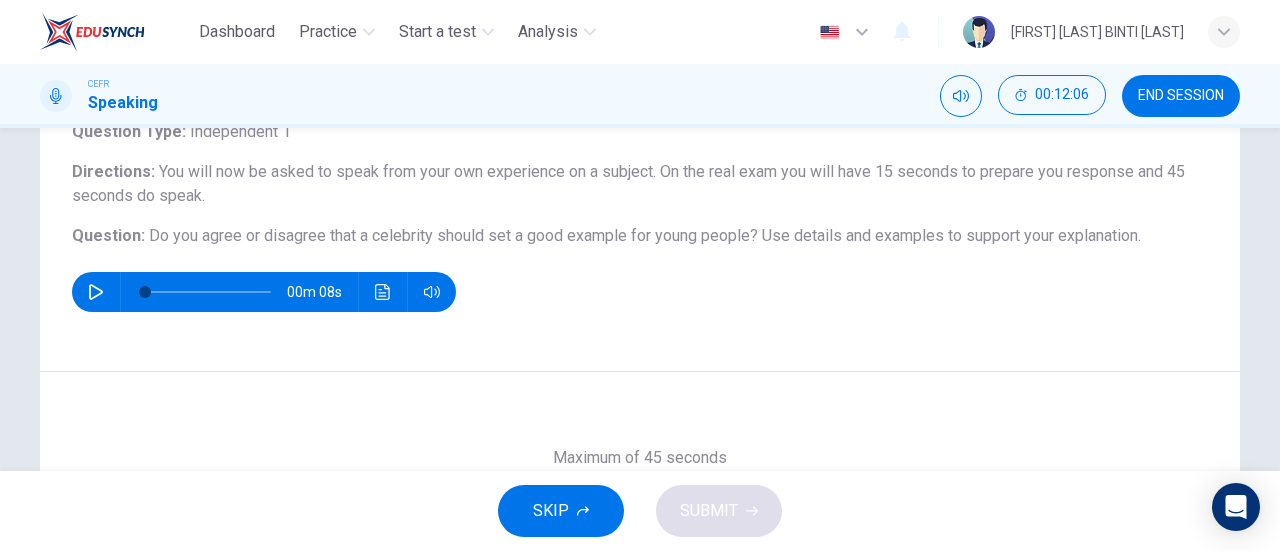 drag, startPoint x: 1269, startPoint y: 255, endPoint x: 1278, endPoint y: 345, distance: 90.44888 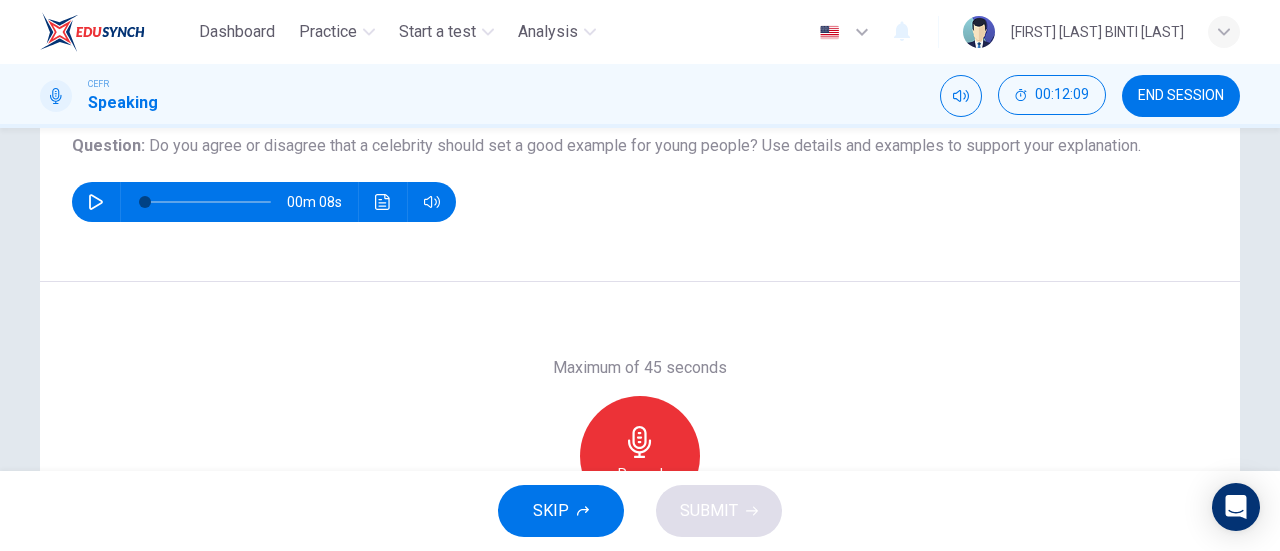 scroll, scrollTop: 231, scrollLeft: 0, axis: vertical 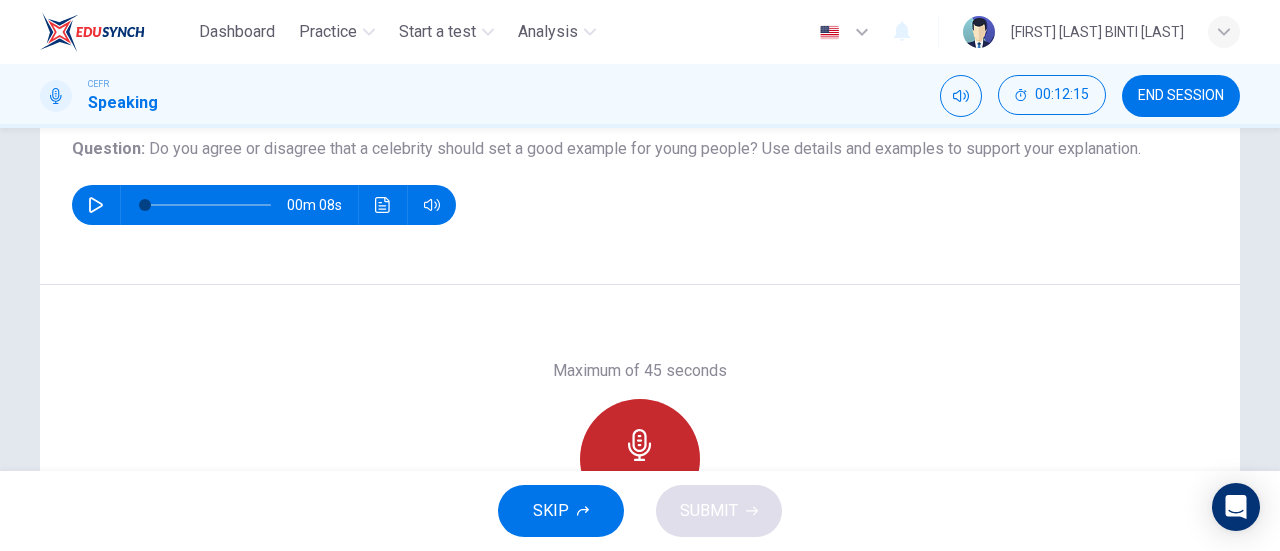 click on "Record" at bounding box center [640, 459] 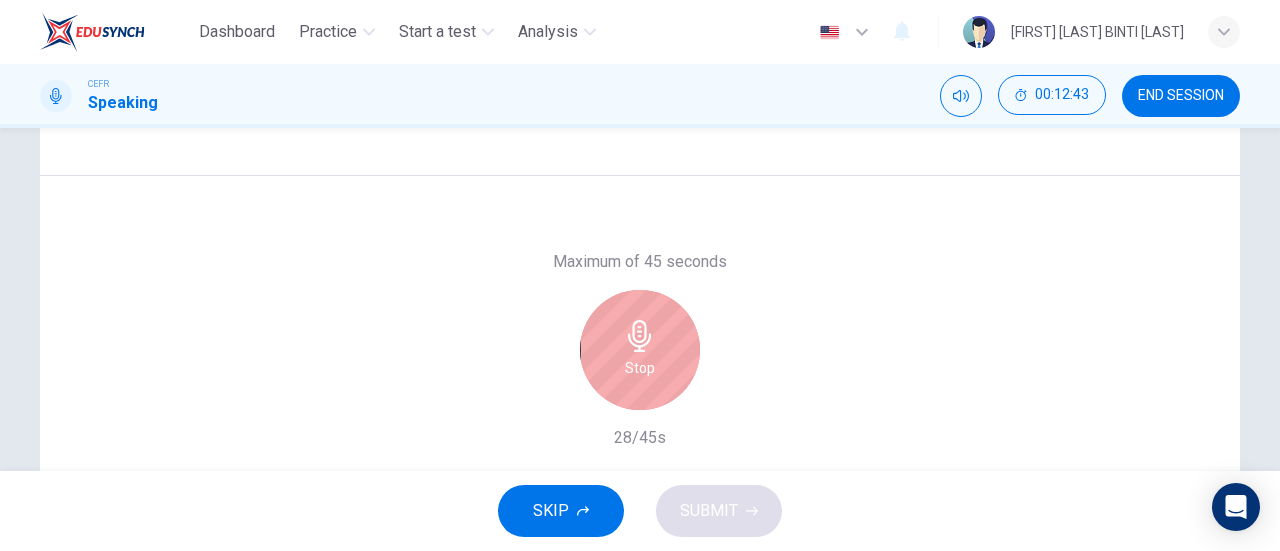 scroll, scrollTop: 348, scrollLeft: 0, axis: vertical 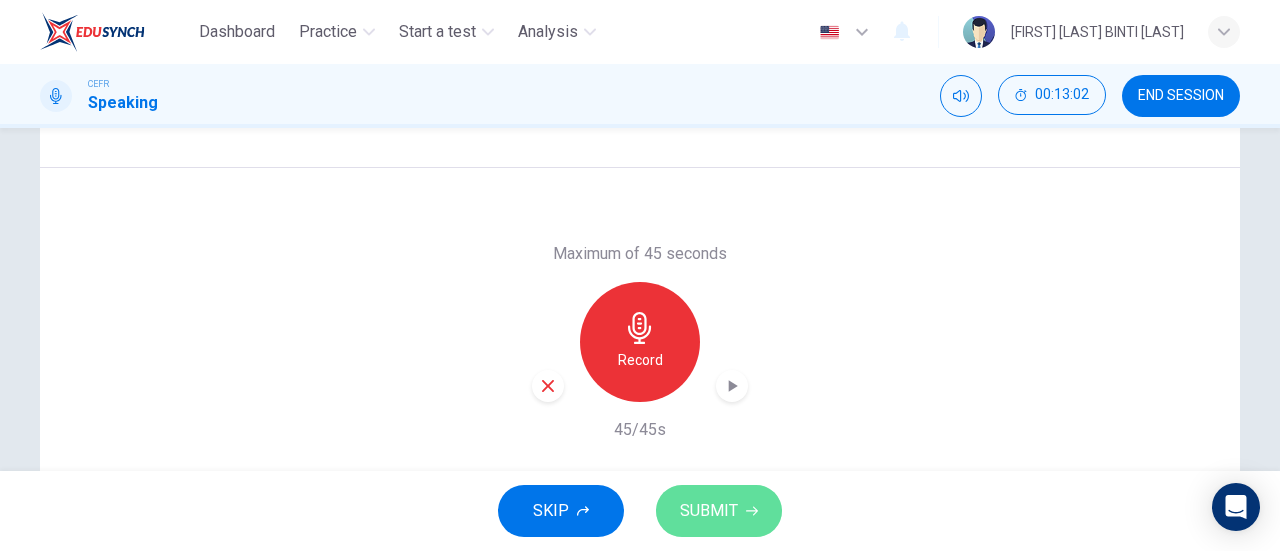 click on "SUBMIT" at bounding box center (709, 511) 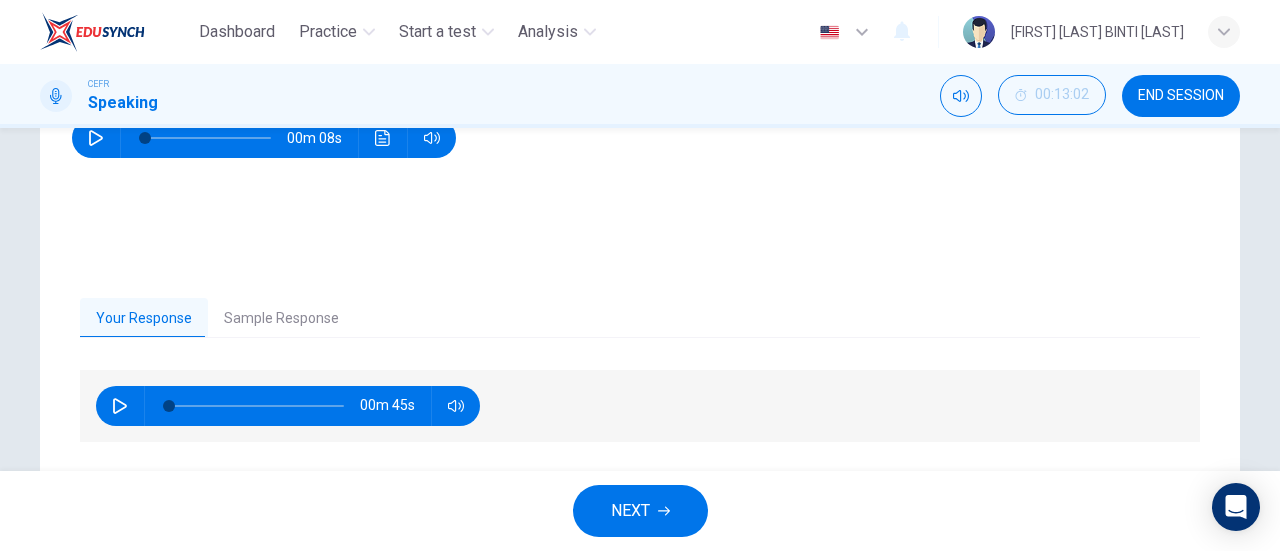scroll, scrollTop: 317, scrollLeft: 0, axis: vertical 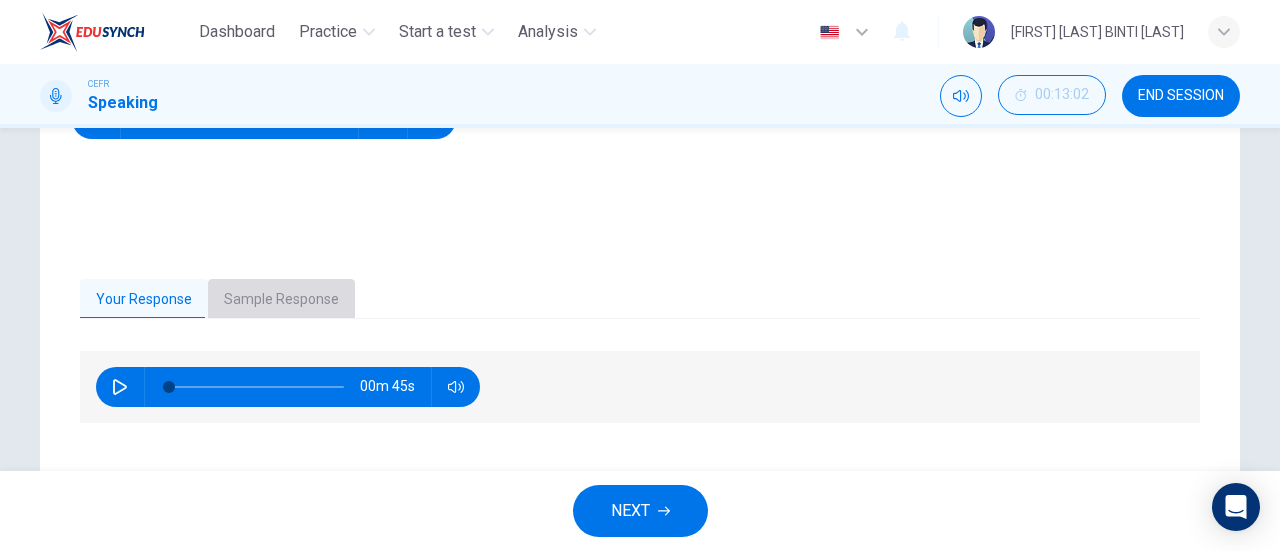 click on "Sample Response" at bounding box center [281, 300] 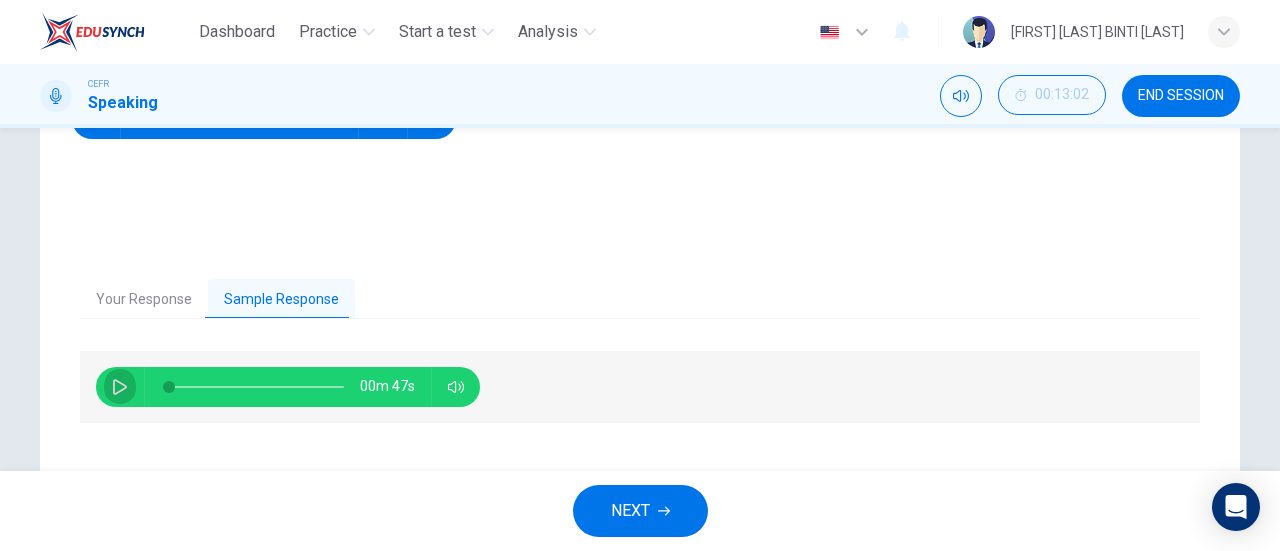 click at bounding box center [120, 387] 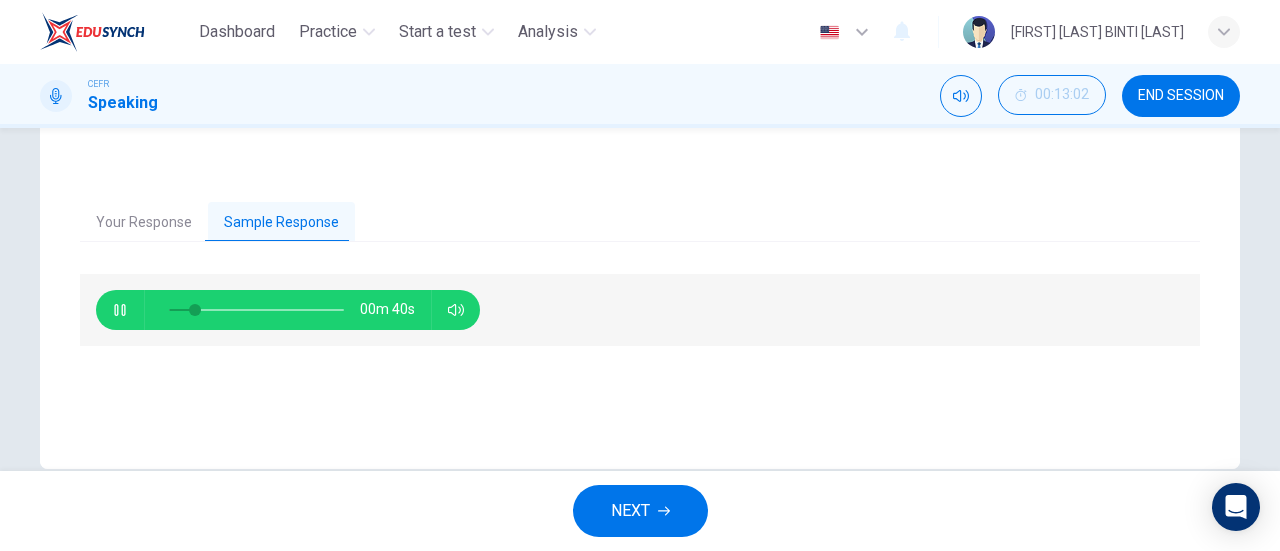 scroll, scrollTop: 392, scrollLeft: 0, axis: vertical 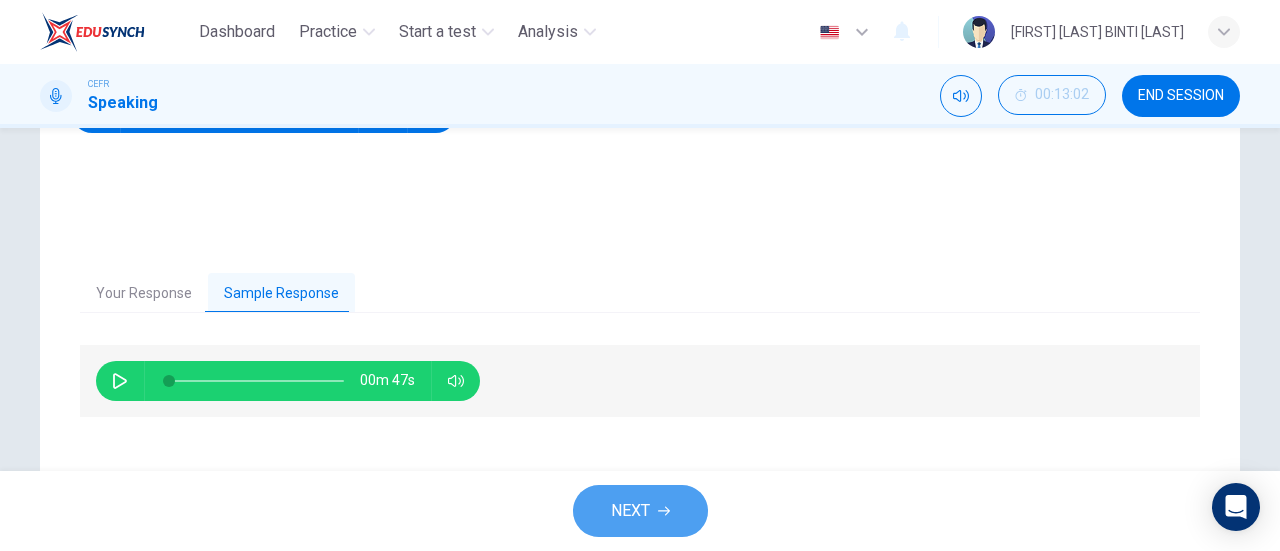 click on "NEXT" at bounding box center [630, 511] 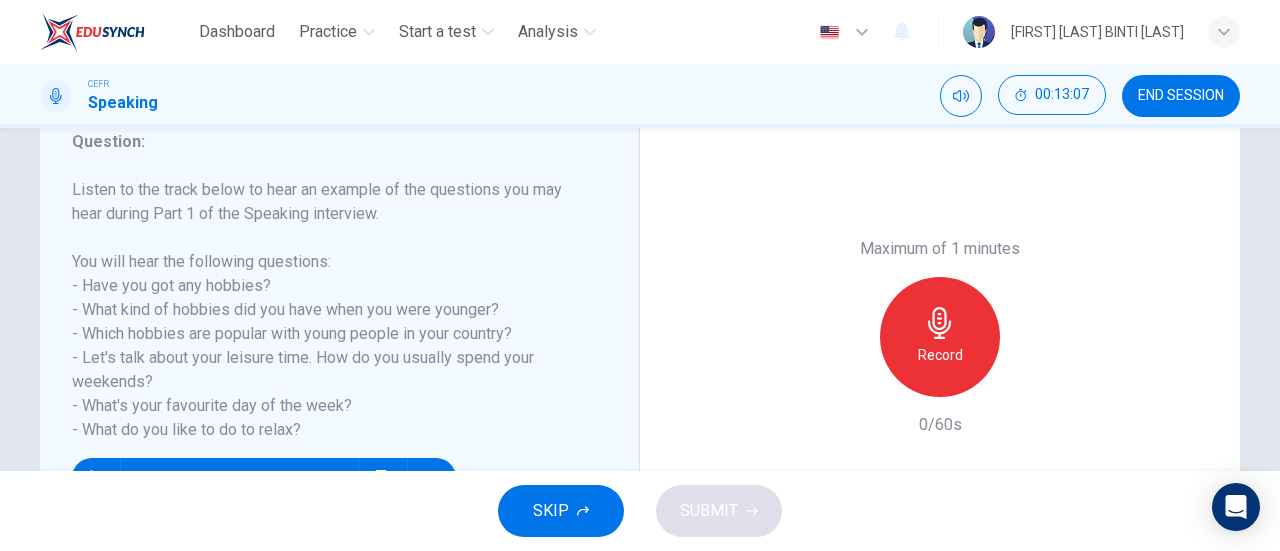 scroll, scrollTop: 277, scrollLeft: 0, axis: vertical 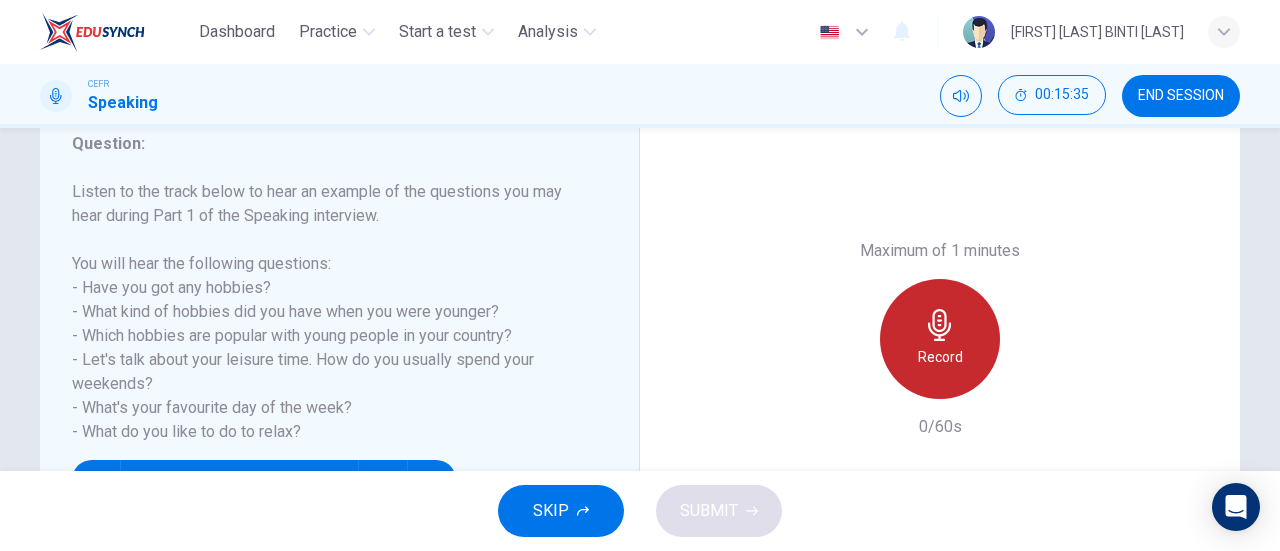 click on "Record" at bounding box center [940, 339] 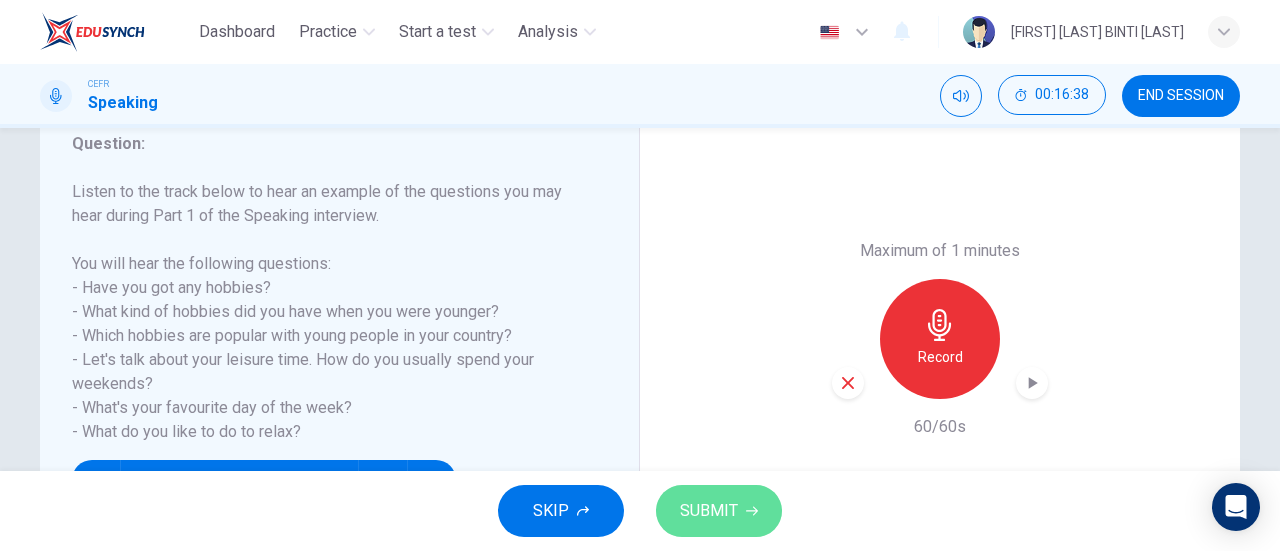 click on "SUBMIT" at bounding box center [709, 511] 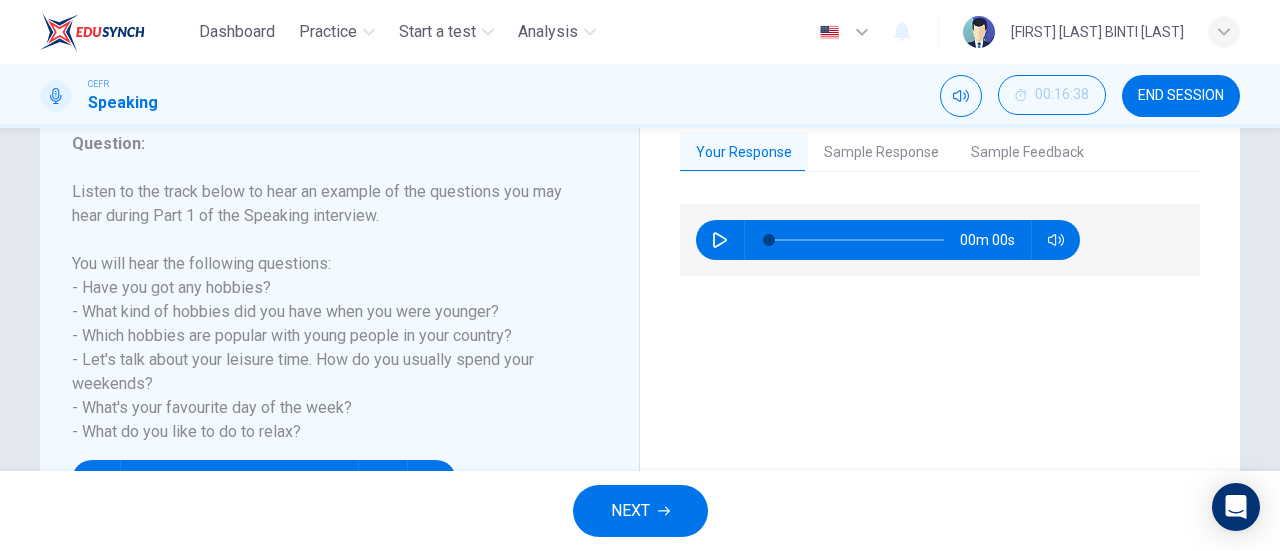 click on "Your Response Sample Response Sample Feedback 00m 00s 01m 51s This candidate scored a  9  on his IELTS Speaking interview.
IELTS Speaking Part 1 is designed to be specifically about you and your life. Do not answer this question using general information or speaking about other people. Speaking from your own life experiences.
This candidate is a native speaker. This example showcases ways to pronounce a lot of important words in regards to how to respond to questions referencing hobbies. Use this example as a way to identify grammatical structures as well that you can use to respond to questions about hobbies: going out, favorite days of the week (and why), different activities, etc." at bounding box center (940, 339) 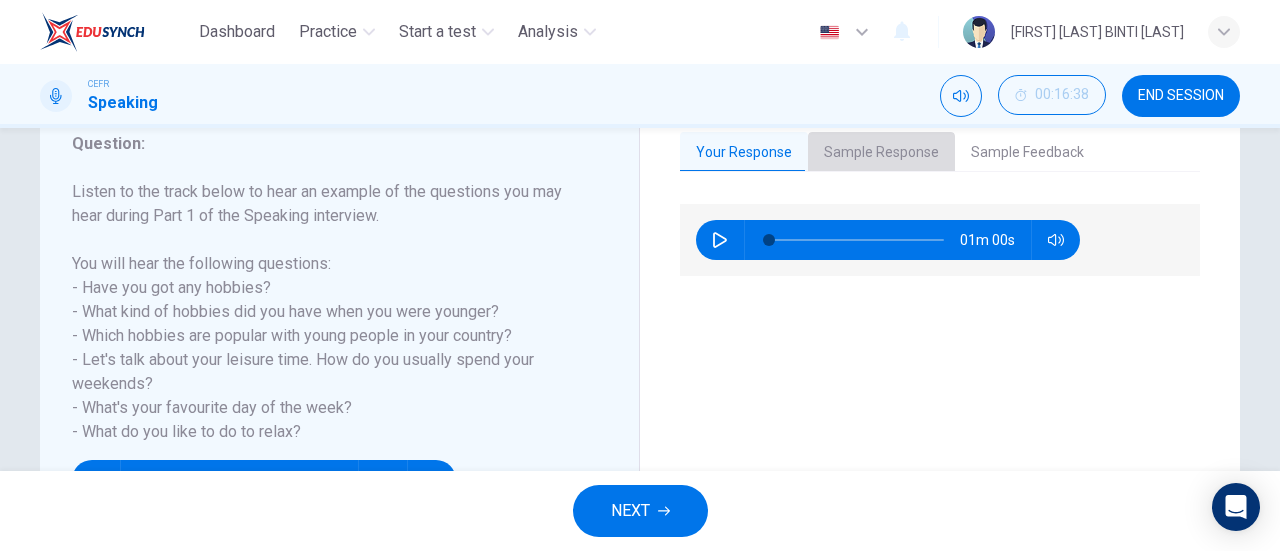 click on "Sample Response" at bounding box center (881, 153) 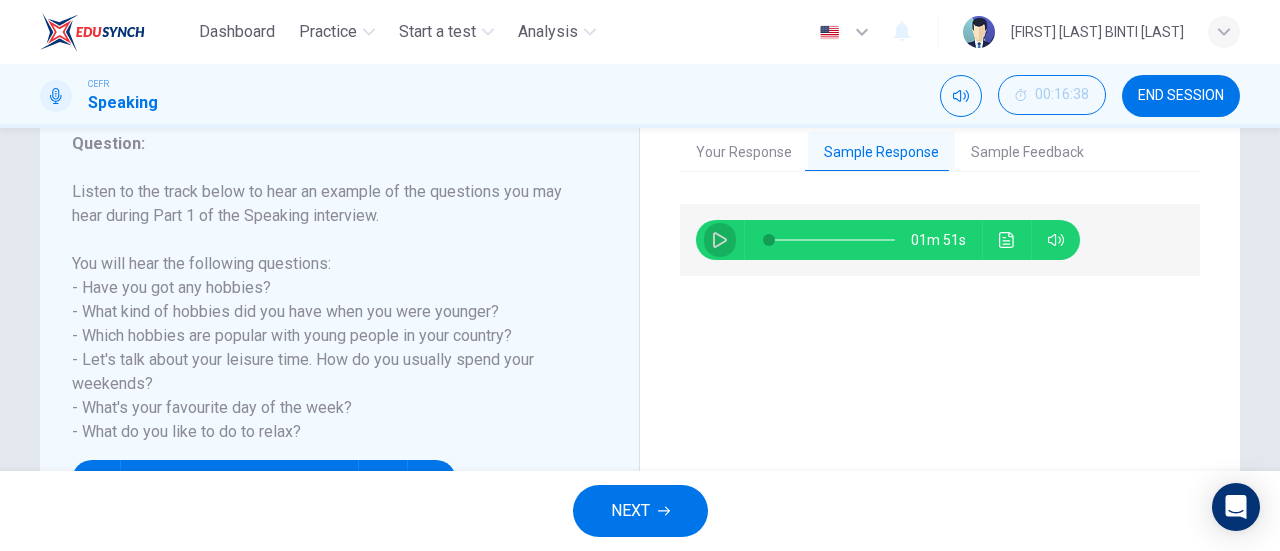 click at bounding box center [720, 240] 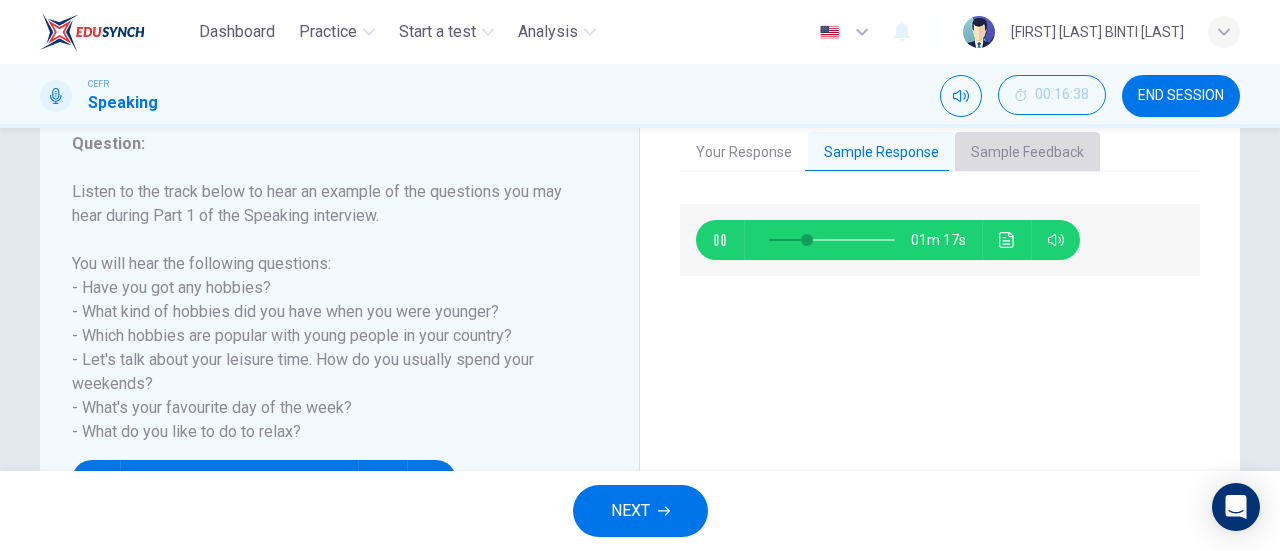 click on "Sample Feedback" at bounding box center (1027, 153) 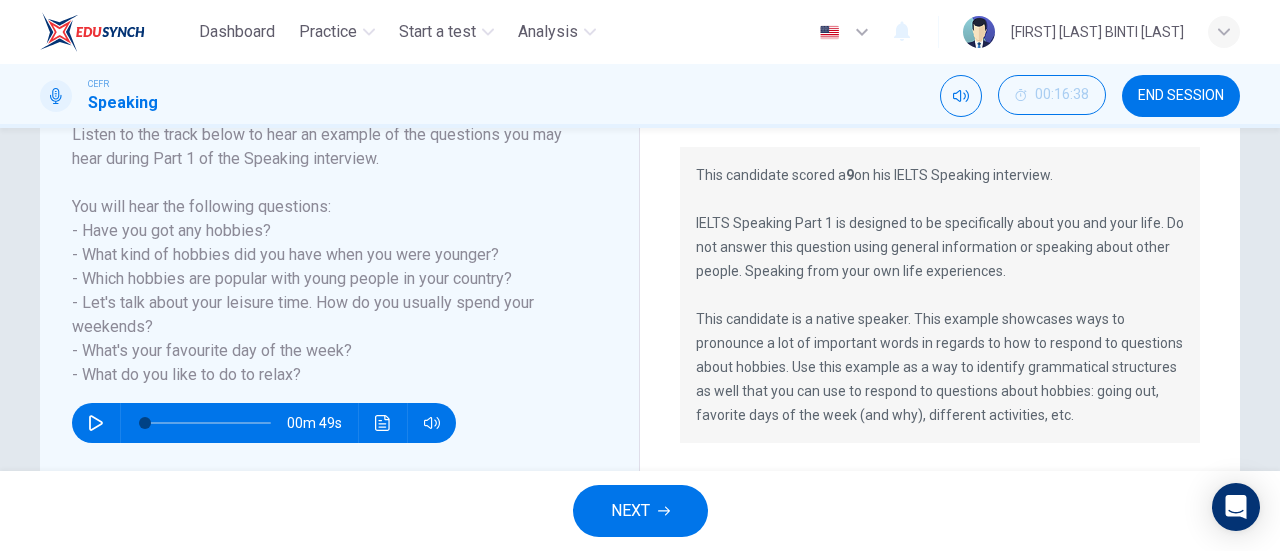 scroll, scrollTop: 341, scrollLeft: 0, axis: vertical 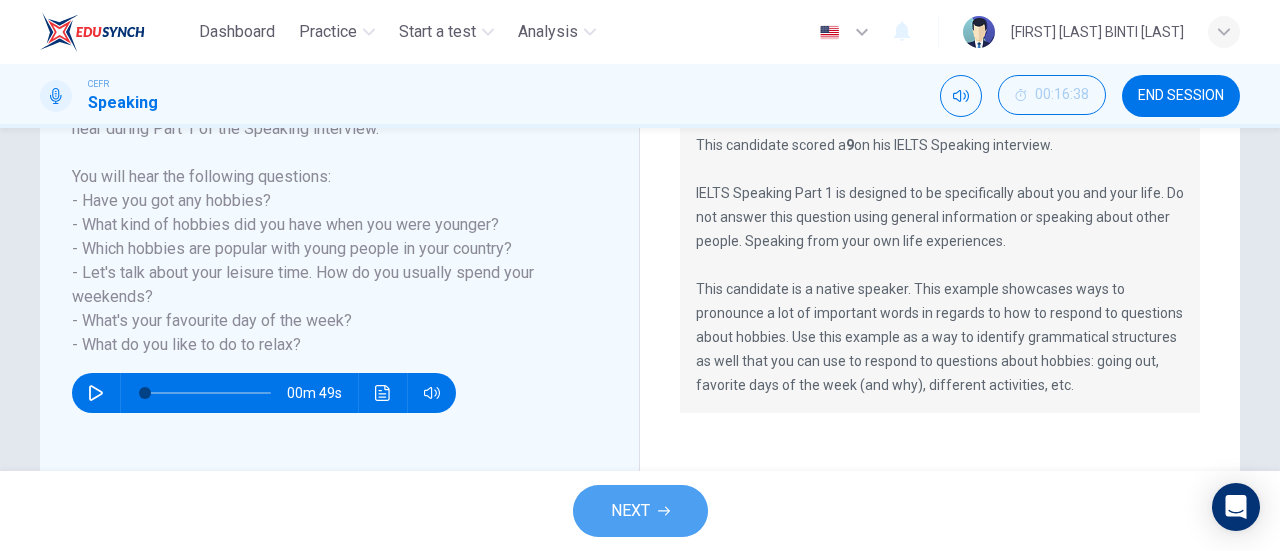 click on "NEXT" at bounding box center (630, 511) 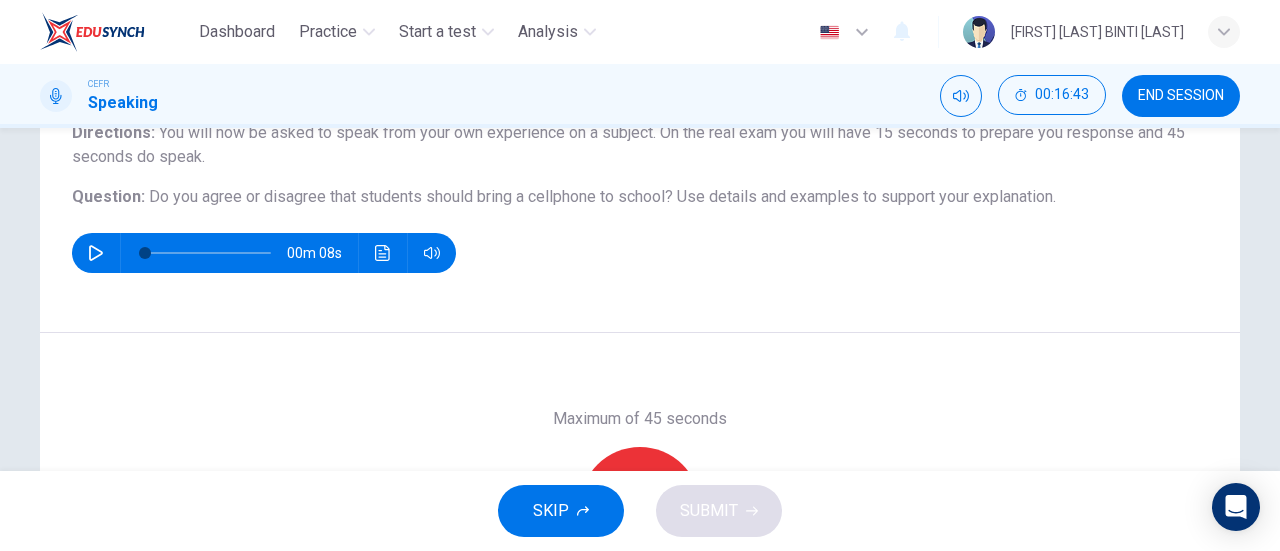 scroll, scrollTop: 178, scrollLeft: 0, axis: vertical 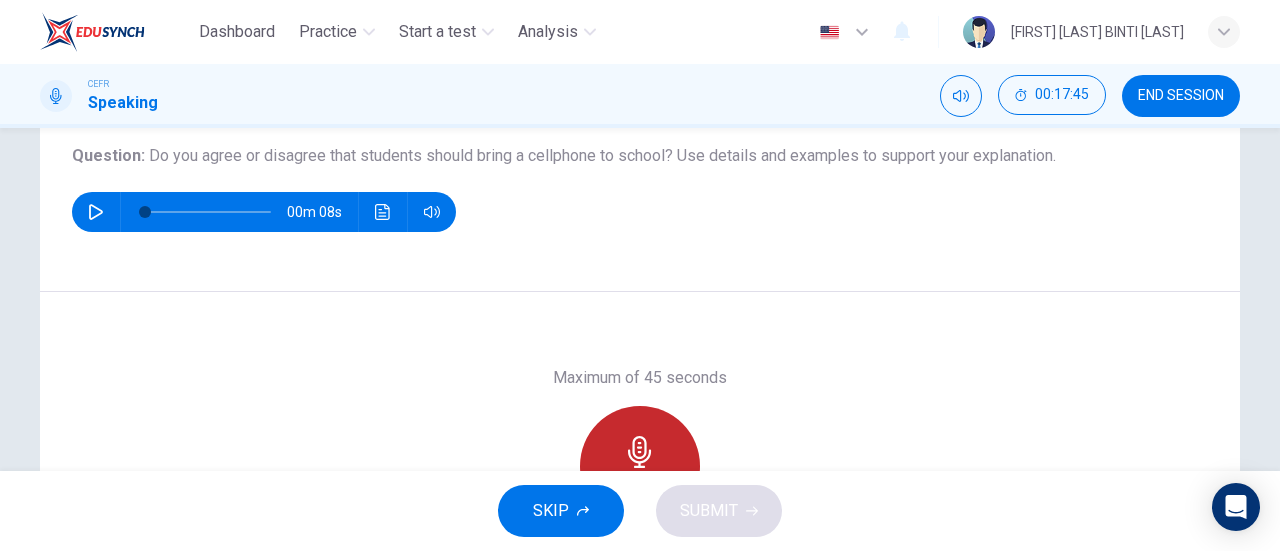 click on "Record" at bounding box center (640, 466) 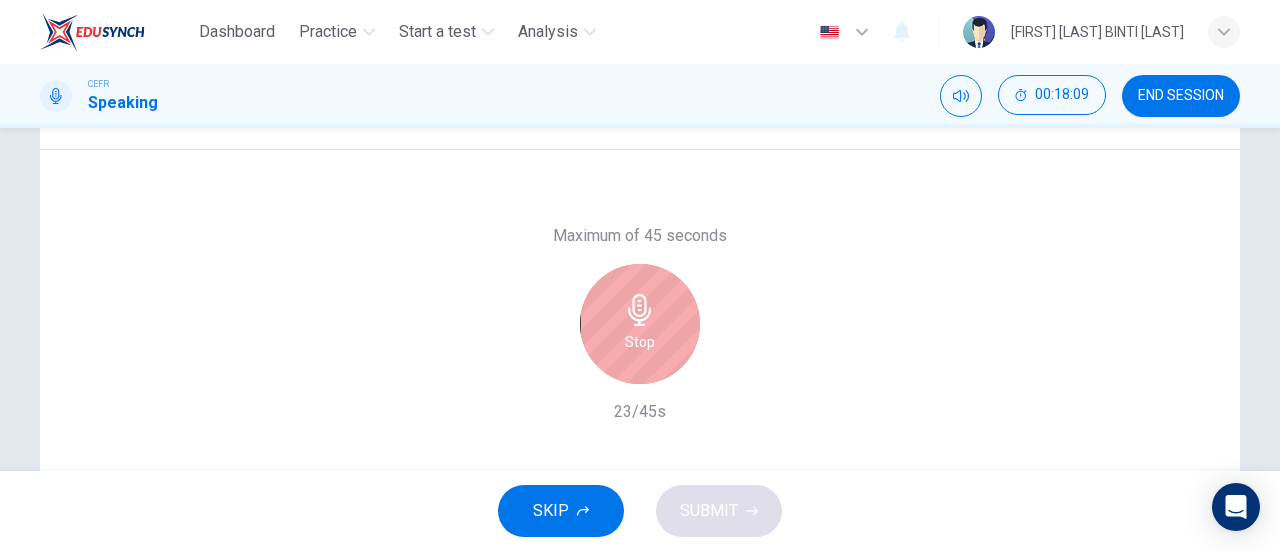 scroll, scrollTop: 368, scrollLeft: 0, axis: vertical 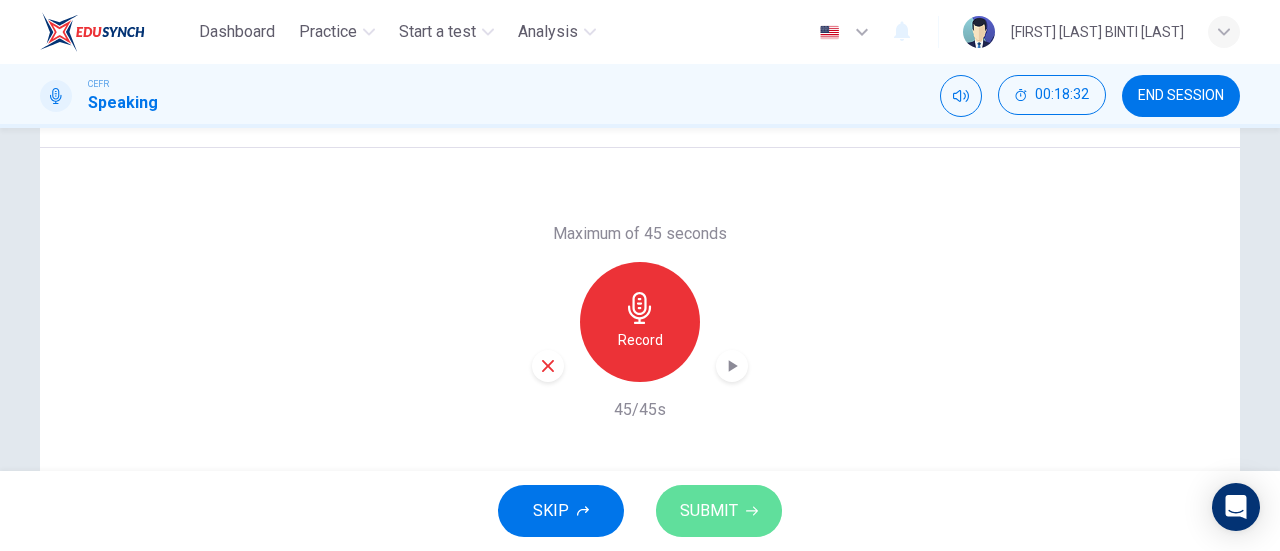 click on "SUBMIT" at bounding box center (709, 511) 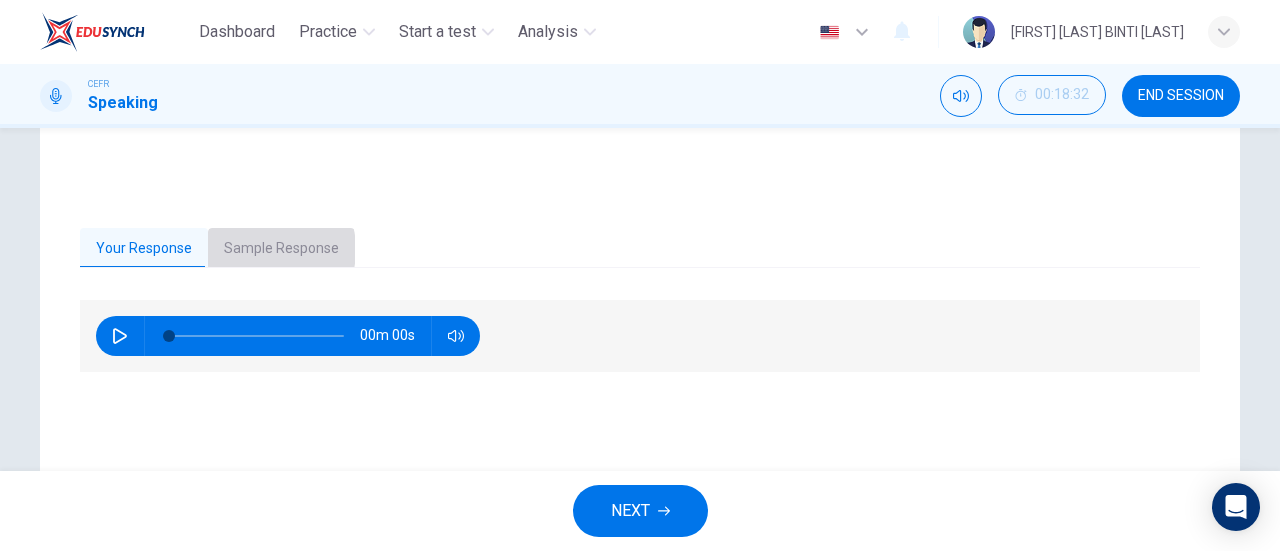 click on "Sample Response" at bounding box center (281, 249) 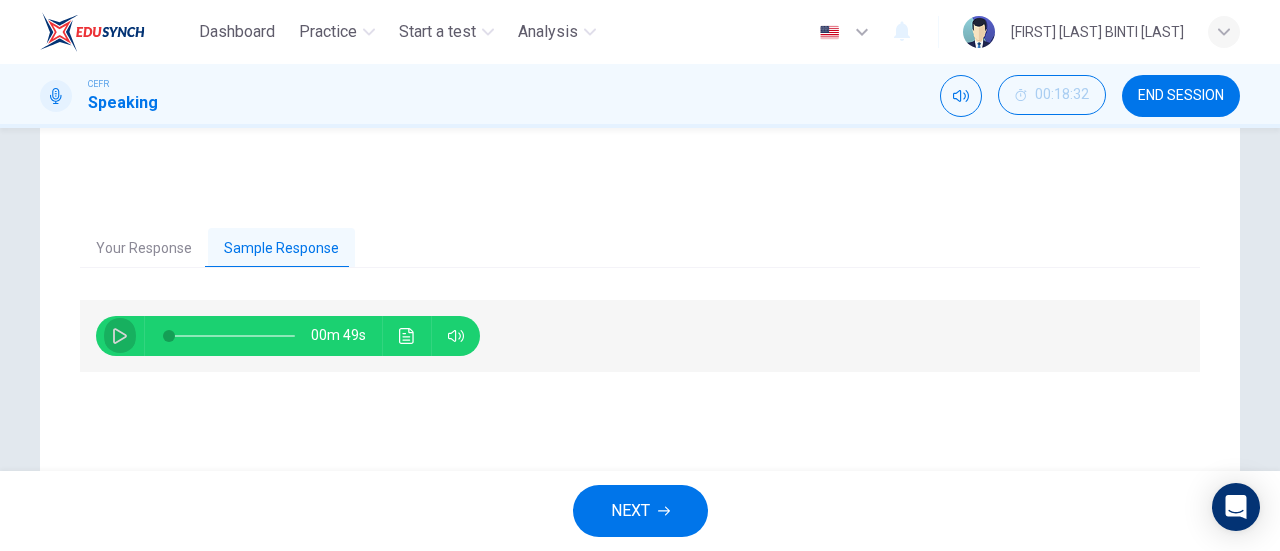 click at bounding box center (120, 336) 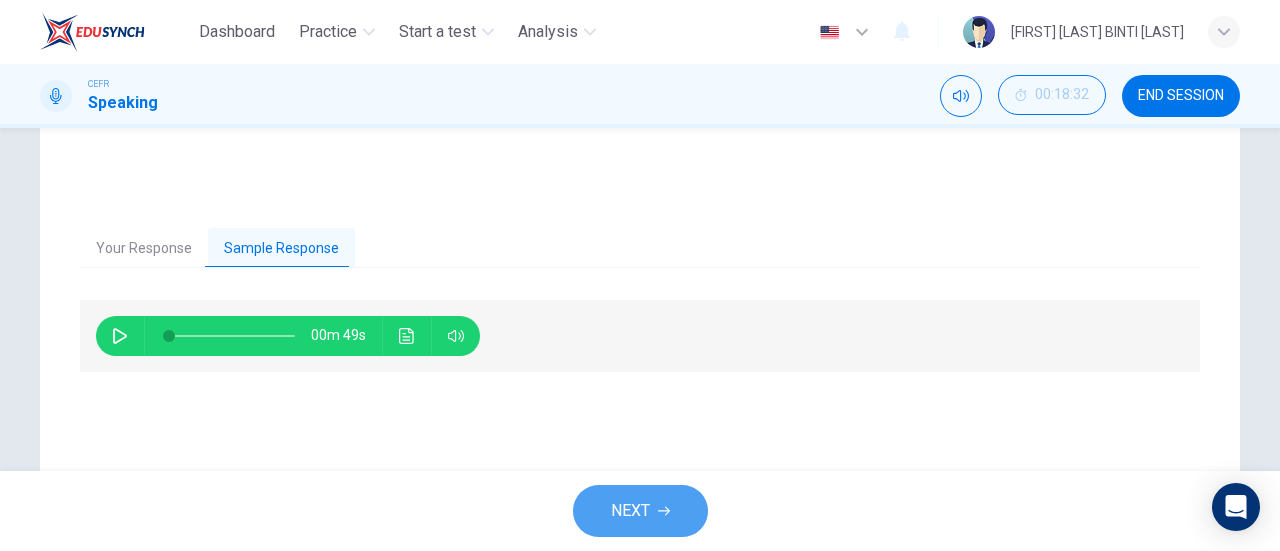 click on "NEXT" at bounding box center [640, 511] 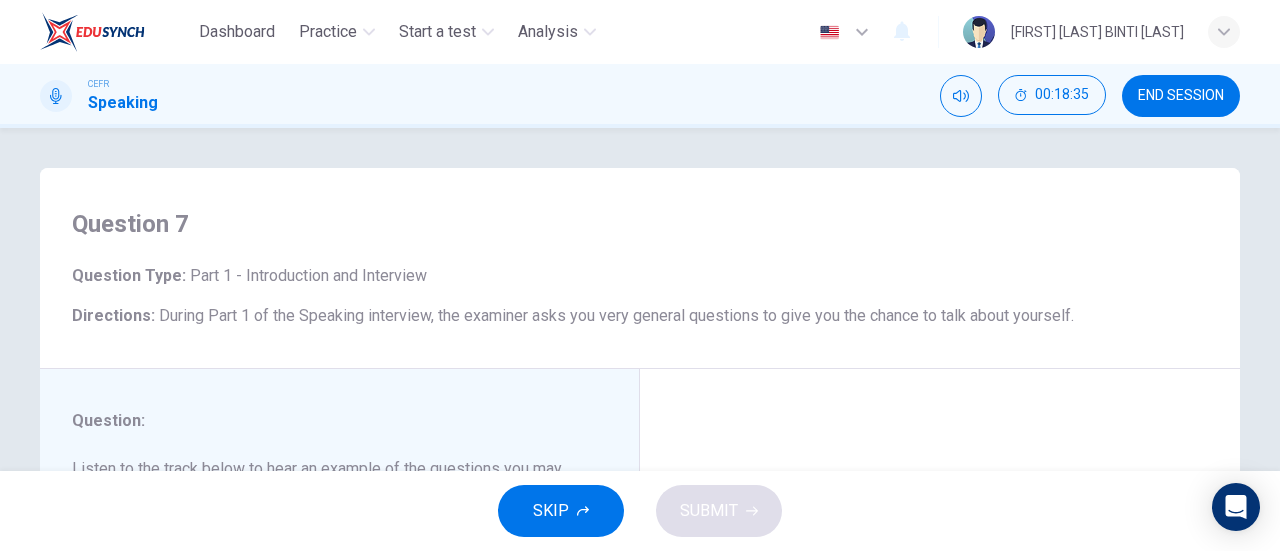 drag, startPoint x: 1269, startPoint y: 223, endPoint x: 1279, endPoint y: 323, distance: 100.49876 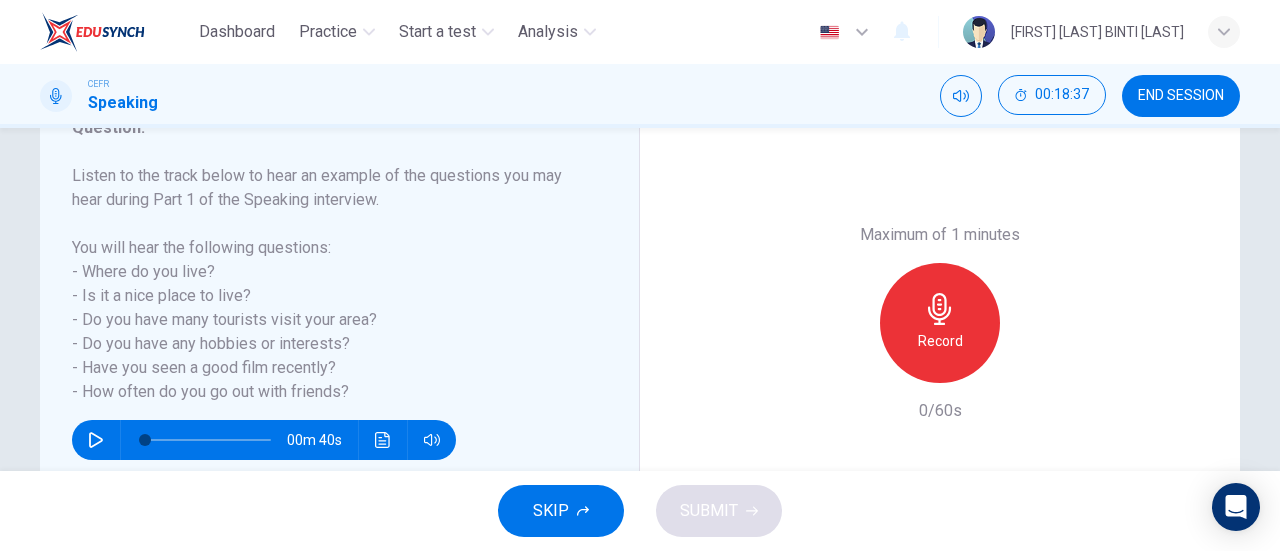 scroll, scrollTop: 308, scrollLeft: 0, axis: vertical 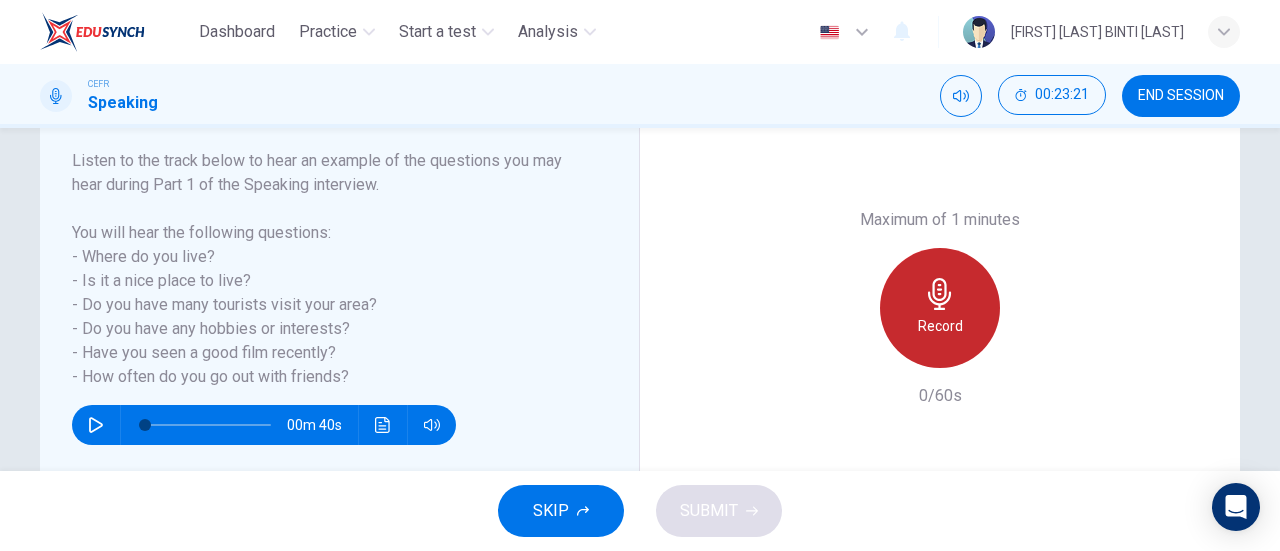 click on "Record" at bounding box center (940, 308) 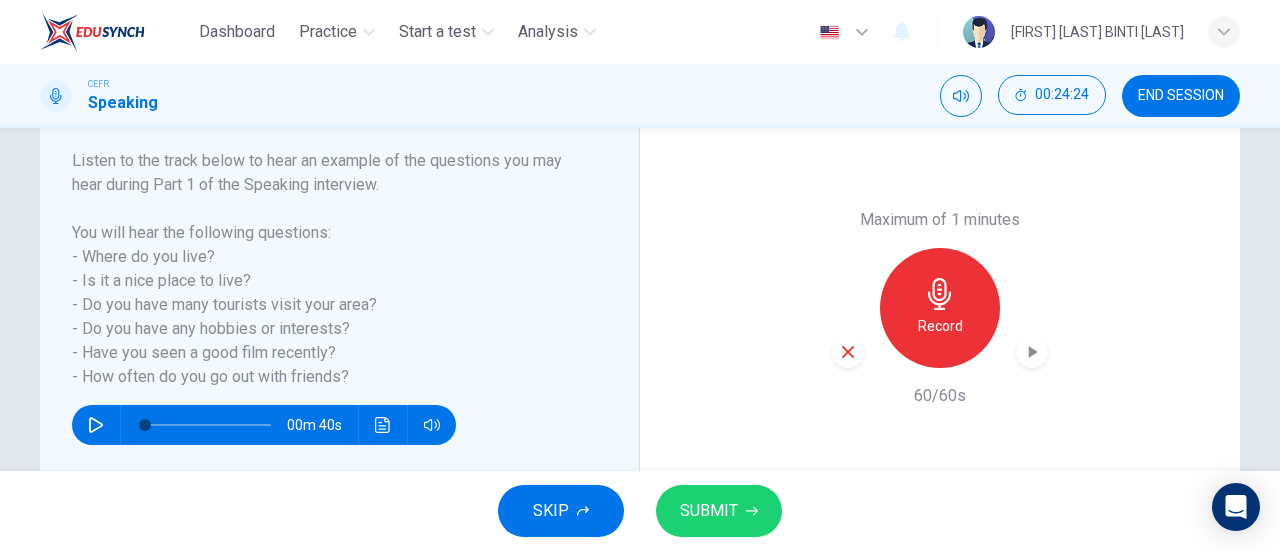 click on "SUBMIT" at bounding box center (709, 511) 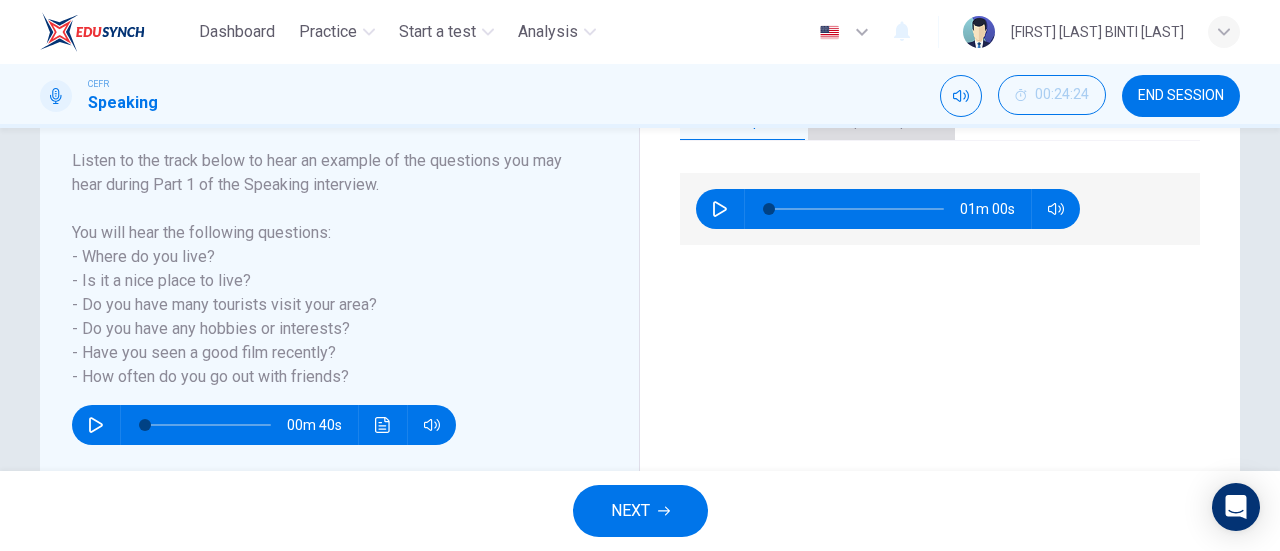 click on "Sample Response" at bounding box center [881, 122] 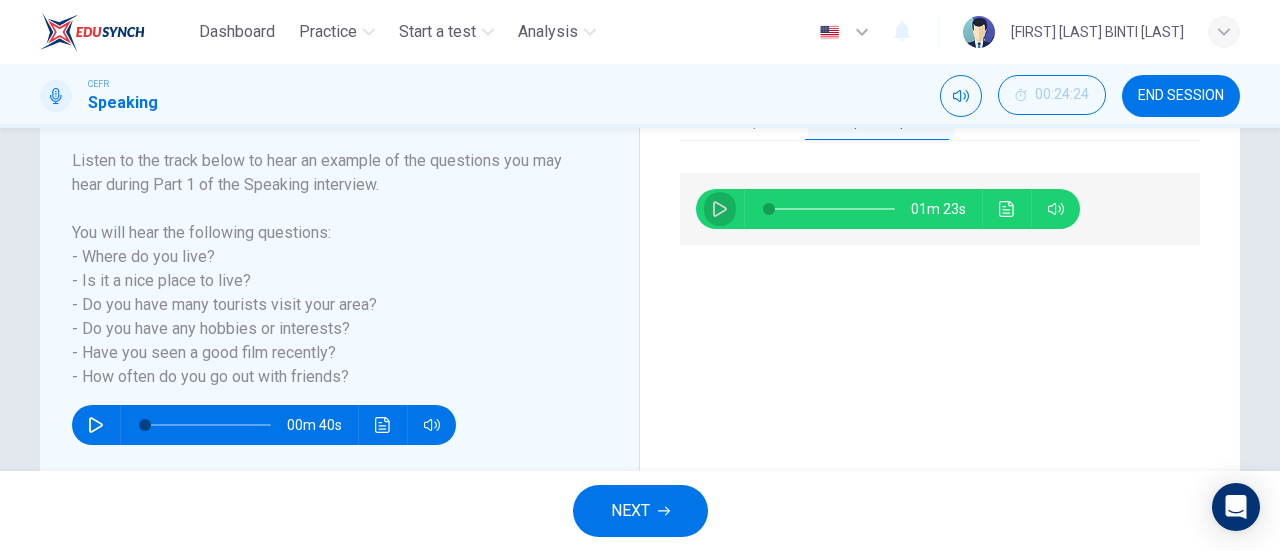 click at bounding box center [720, 209] 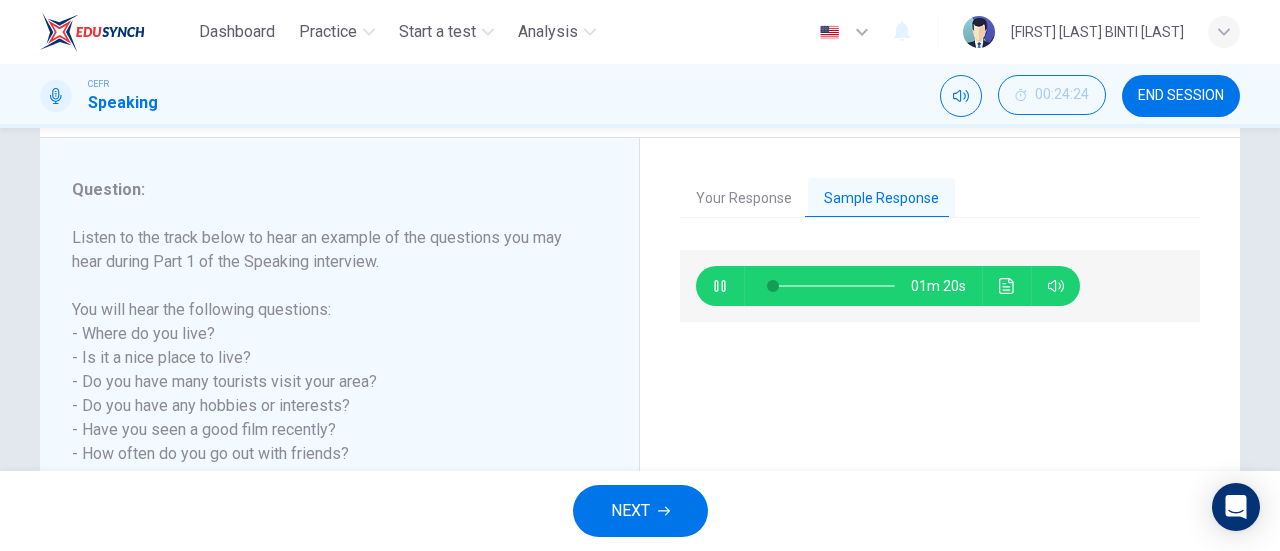 scroll, scrollTop: 232, scrollLeft: 0, axis: vertical 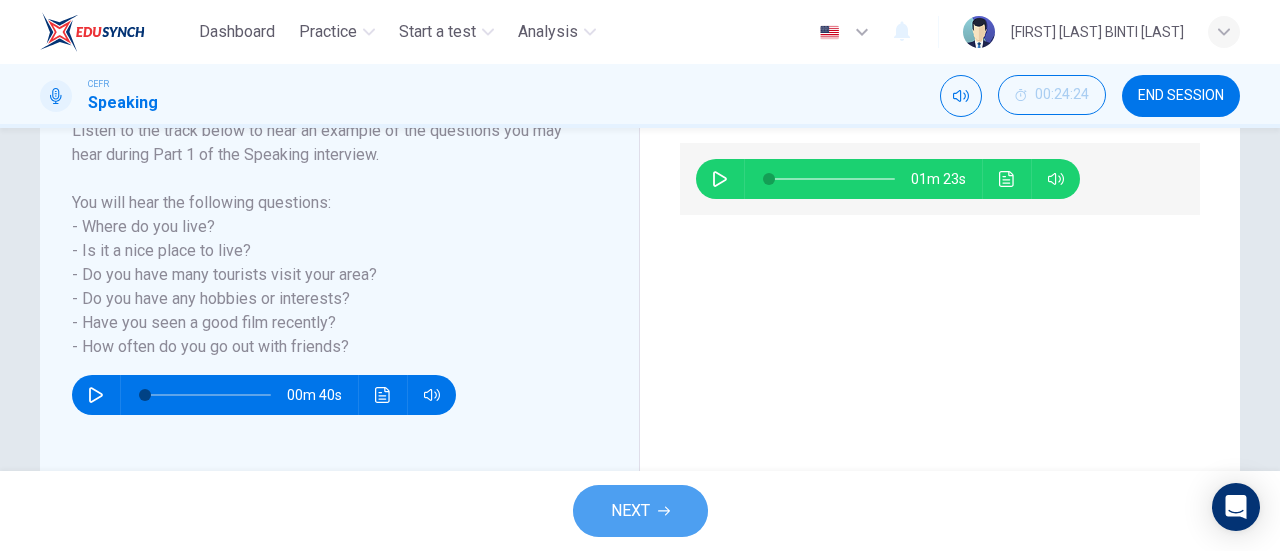 click on "NEXT" at bounding box center (640, 511) 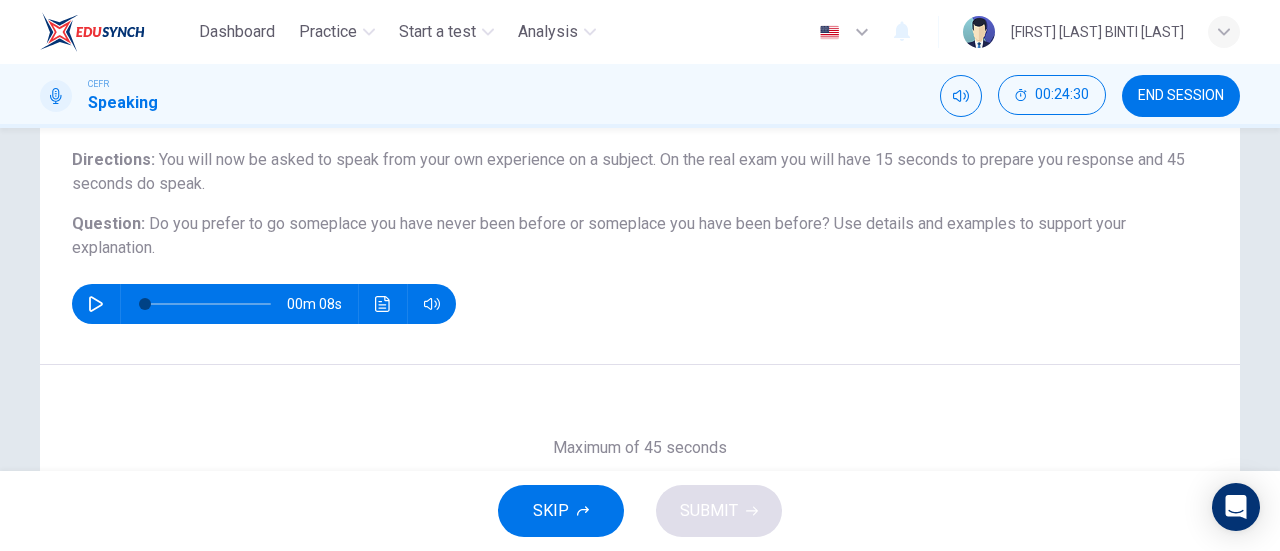 scroll, scrollTop: 152, scrollLeft: 0, axis: vertical 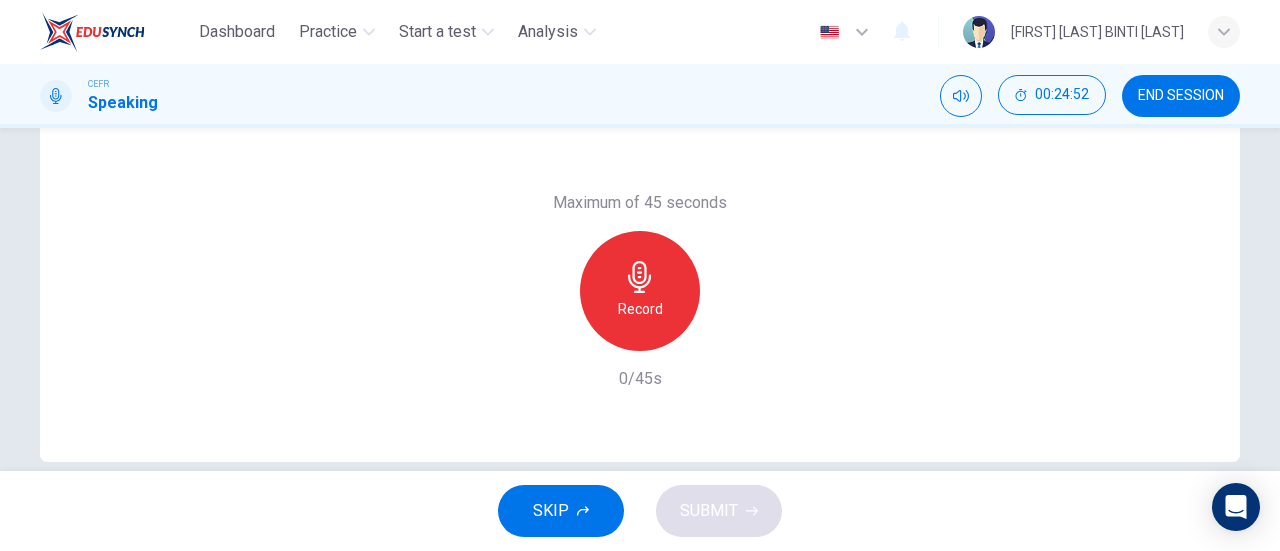 click on "Question 8 Question Type : Independent 1 Directions : You will now be asked to speak from your own experience on a subject. On the real exam you will have 15 seconds to prepare you response and 45 seconds do speak. Question : Do you prefer to go someplace you have never been before or someplace you have been before? Use details and examples to support your explanation. 00m 08s Maximum of 45 seconds Record 0/45s" at bounding box center (640, 114) 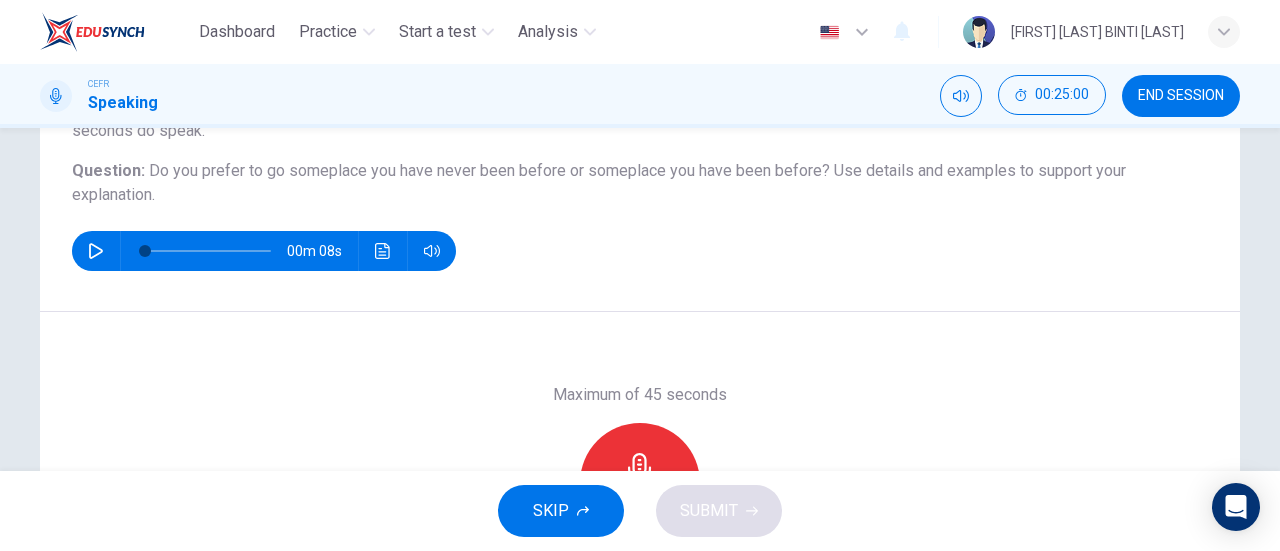 scroll, scrollTop: 193, scrollLeft: 0, axis: vertical 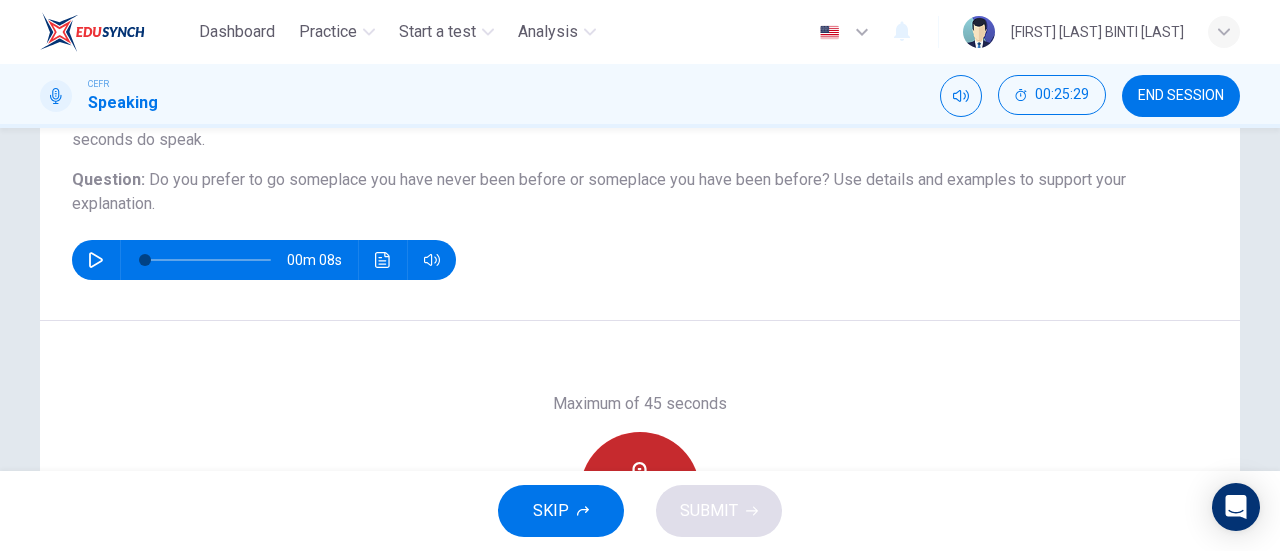 click on "Record" at bounding box center [640, 492] 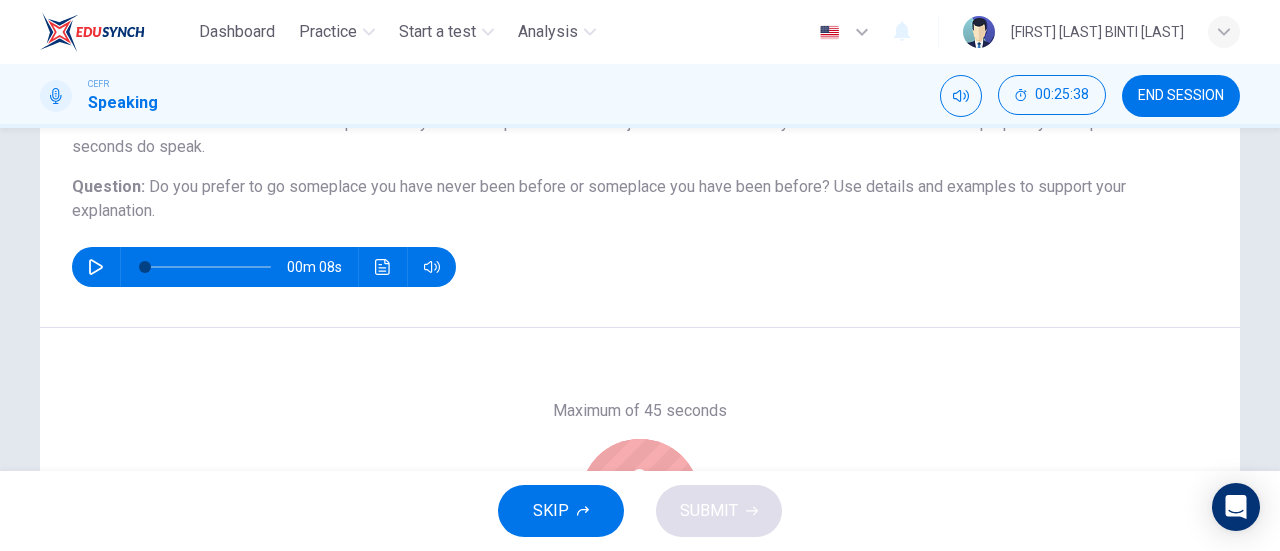 scroll, scrollTop: 192, scrollLeft: 0, axis: vertical 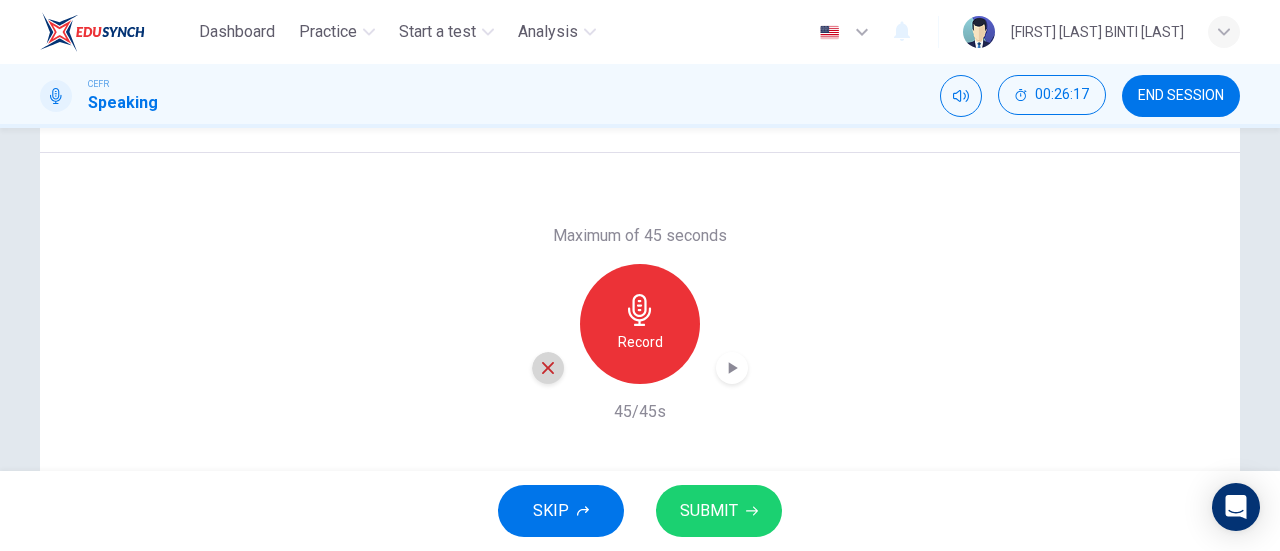 click at bounding box center [548, 368] 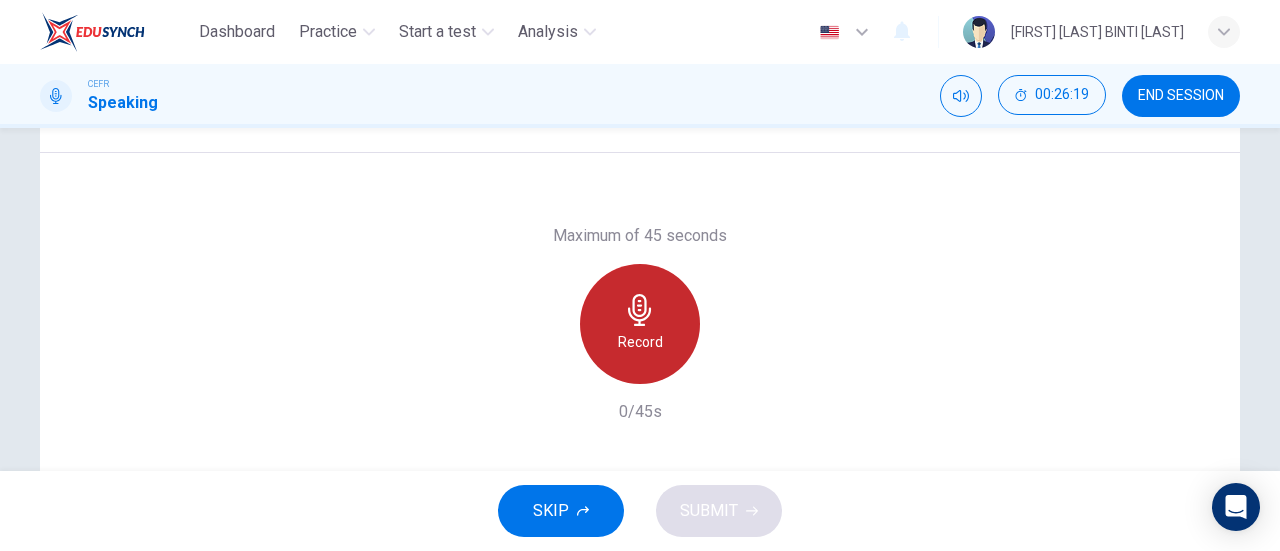 click on "Record" at bounding box center (640, 324) 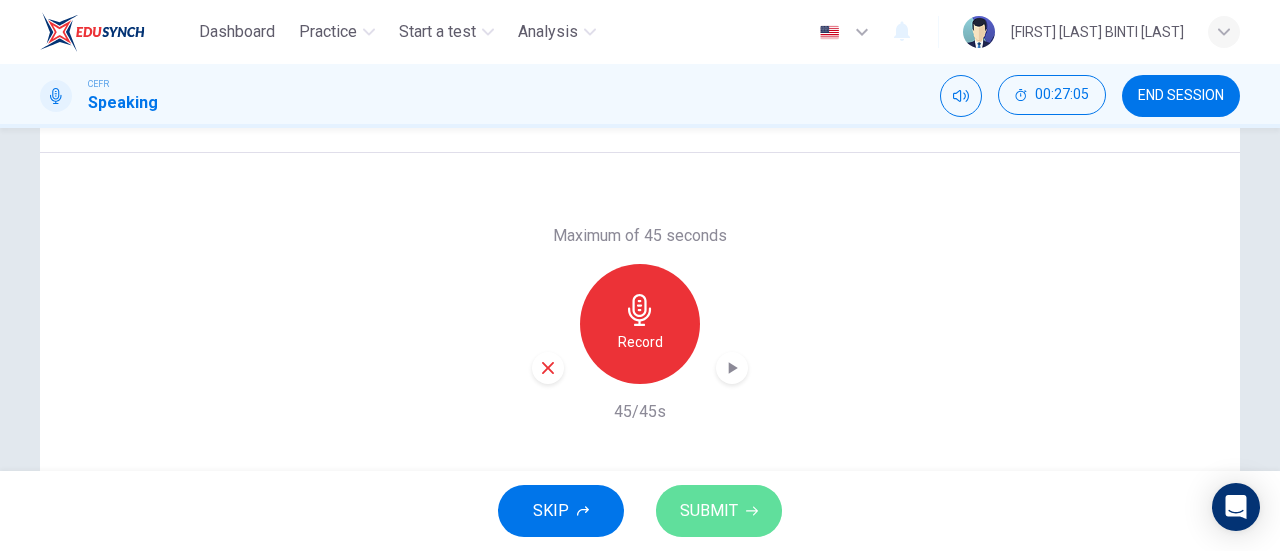 click on "SUBMIT" at bounding box center (709, 511) 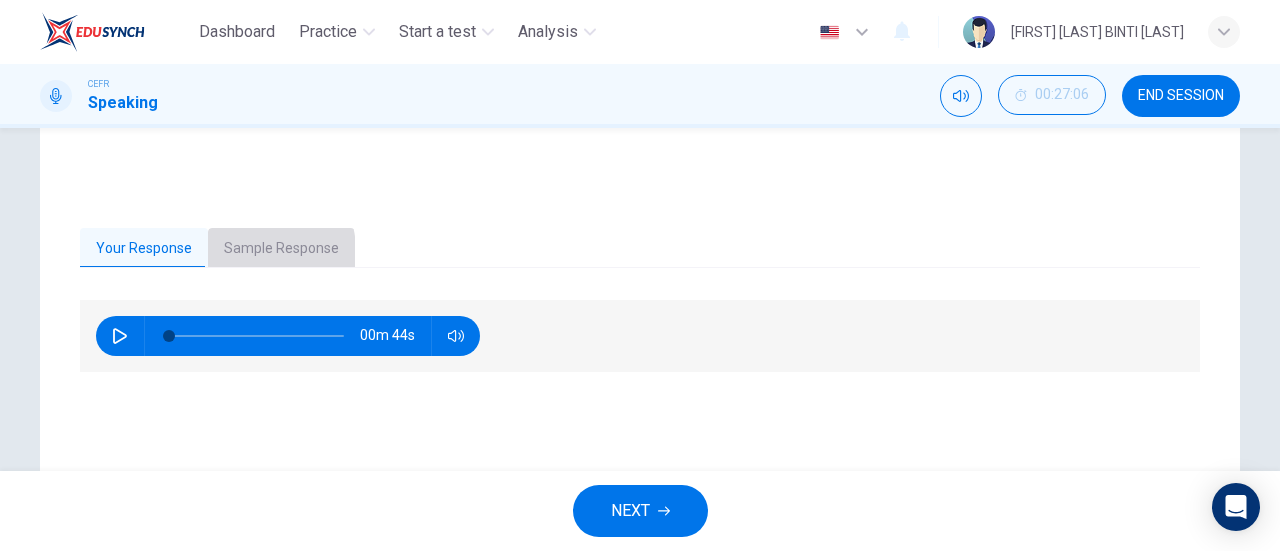 click on "Sample Response" at bounding box center (281, 249) 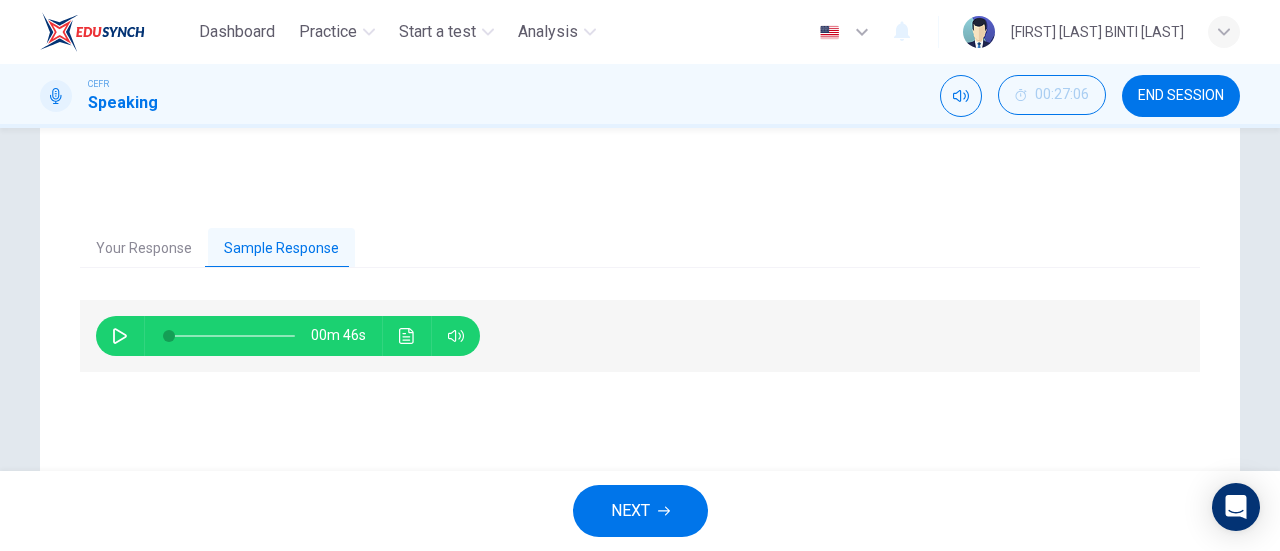 click at bounding box center (120, 336) 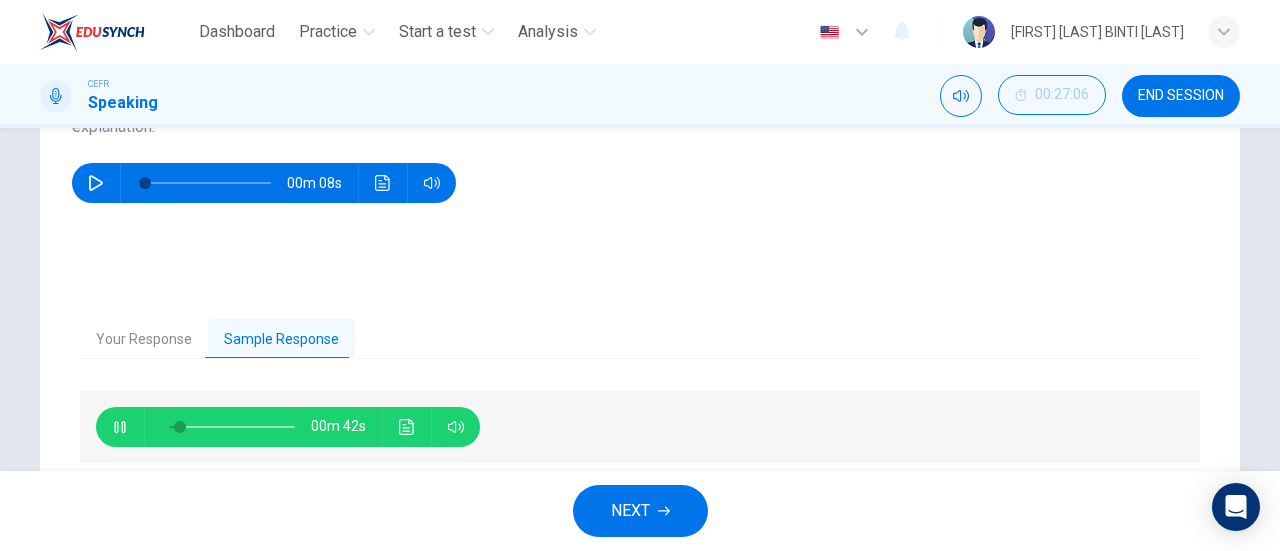 scroll, scrollTop: 279, scrollLeft: 0, axis: vertical 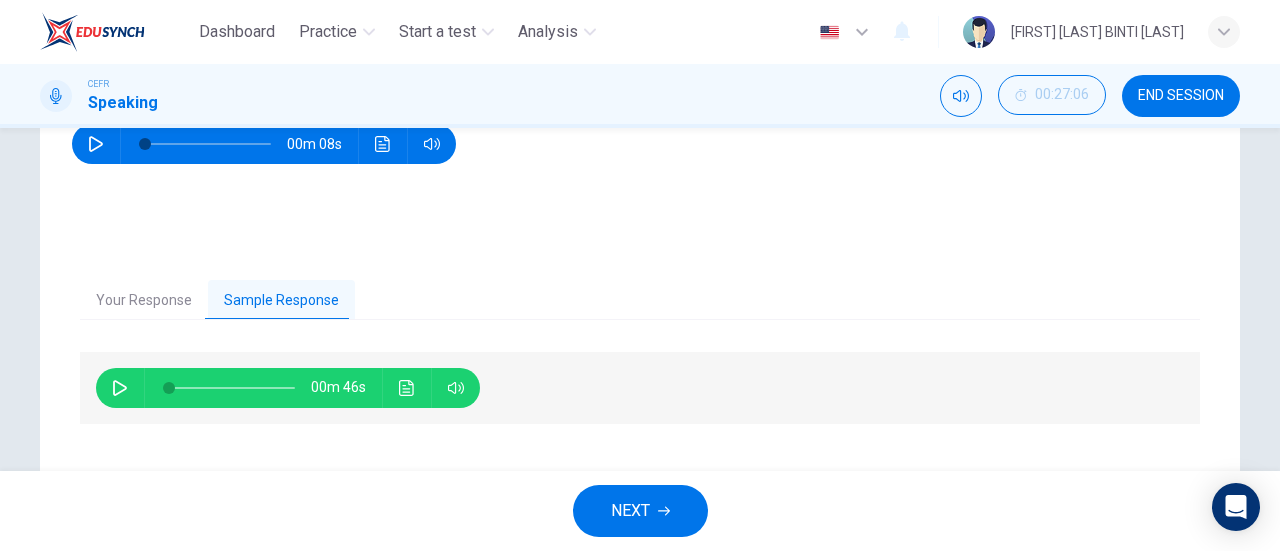click on "CEFR Speaking 00:27:06 END SESSION" at bounding box center (640, 96) 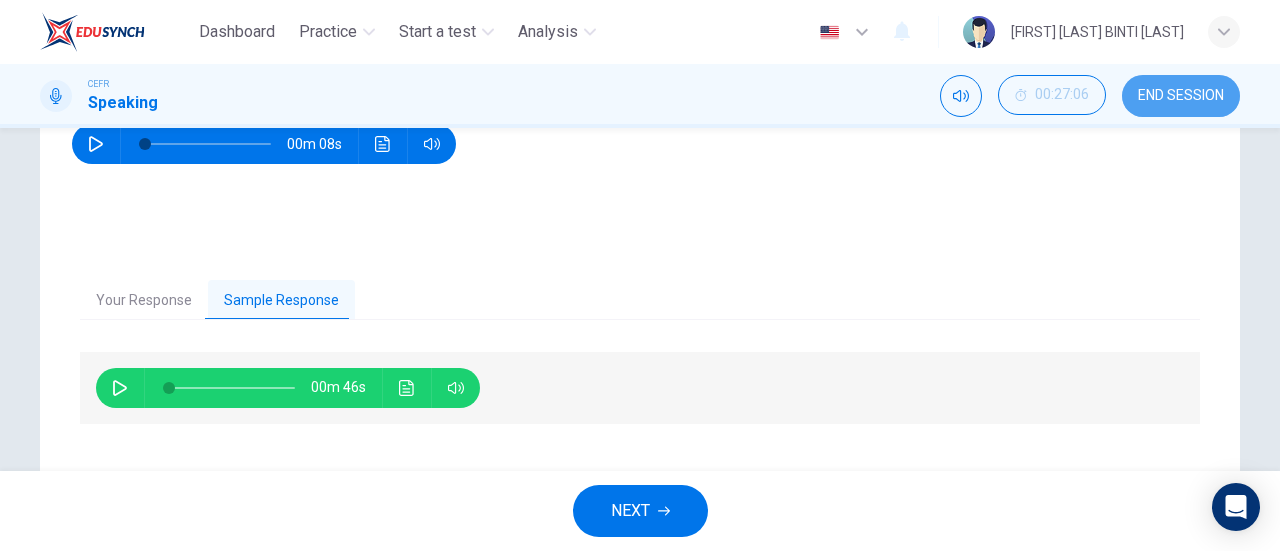 click on "END SESSION" at bounding box center [1181, 96] 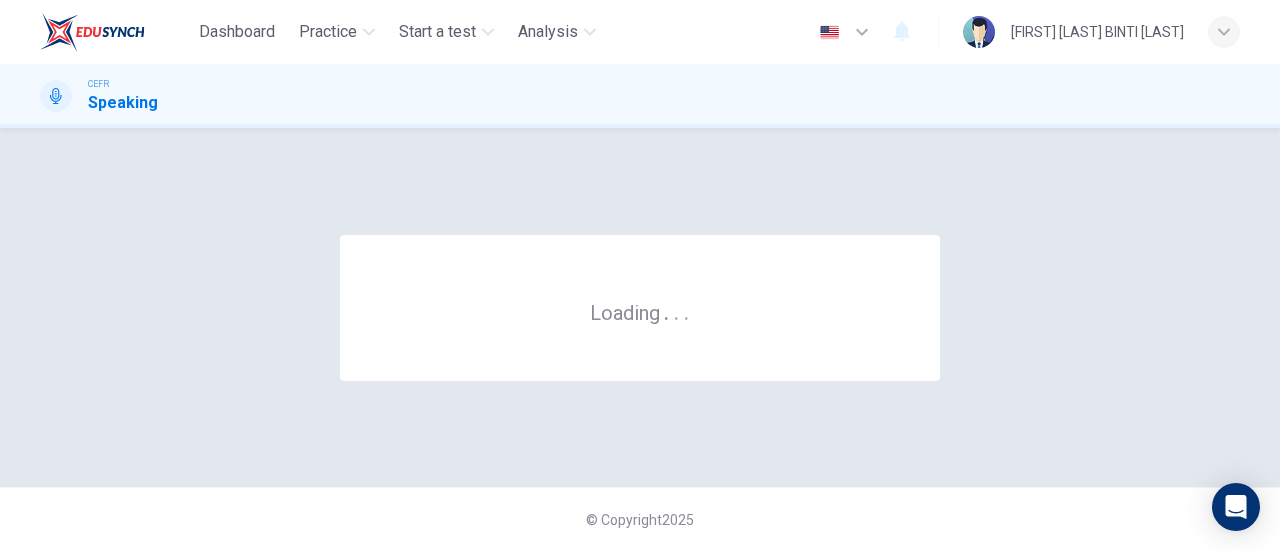 scroll, scrollTop: 0, scrollLeft: 0, axis: both 